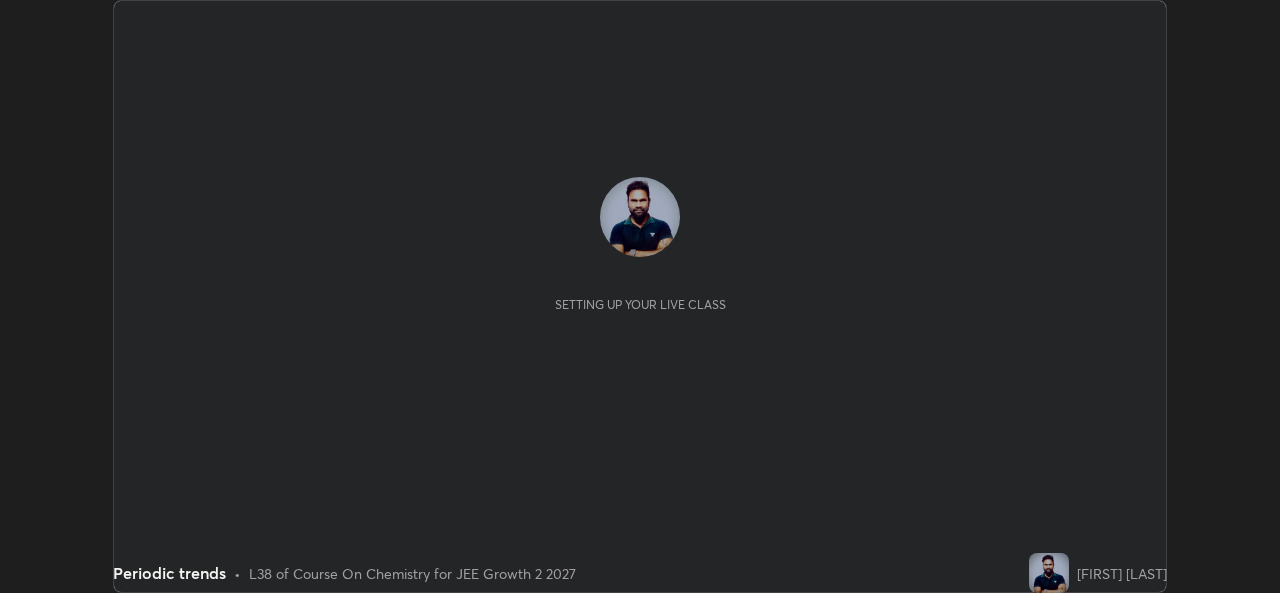 scroll, scrollTop: 0, scrollLeft: 0, axis: both 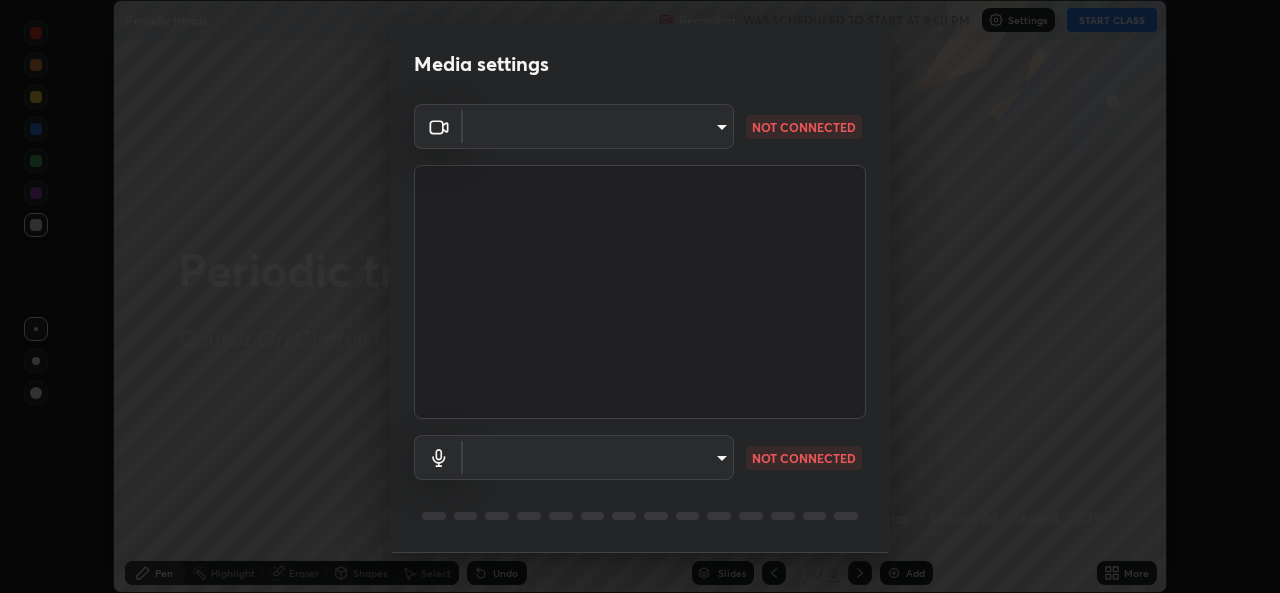 type on "ef33830f0056553a2f3f2c3f04fb20de188a96123d510d2c3b04342cdf1e2d12" 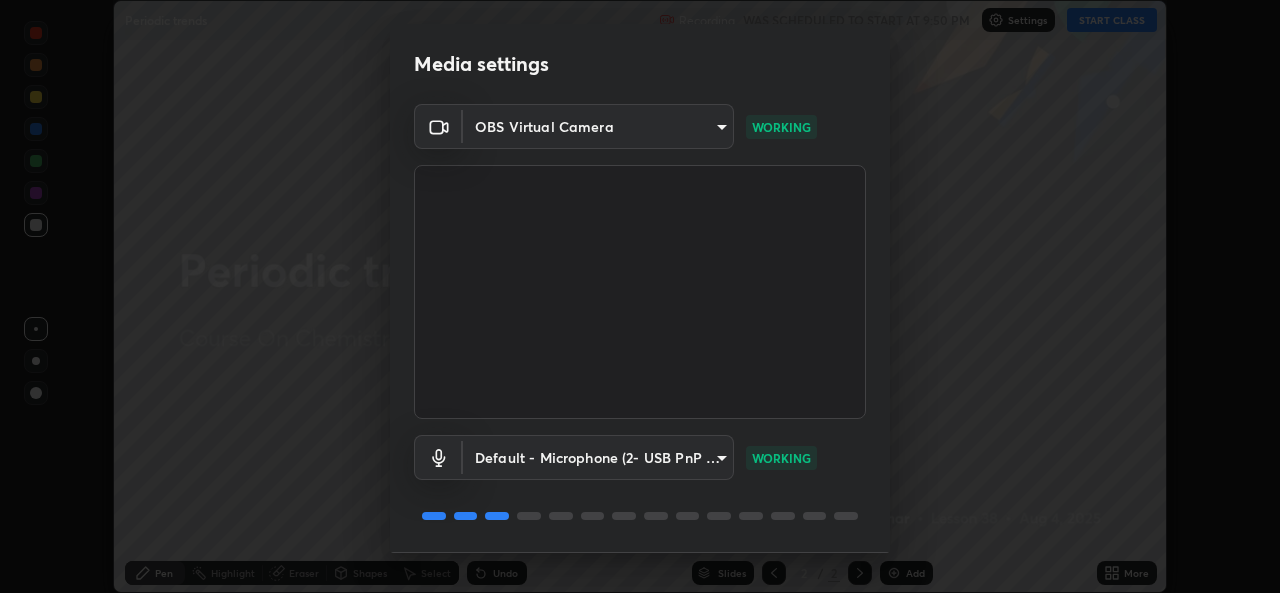 scroll, scrollTop: 63, scrollLeft: 0, axis: vertical 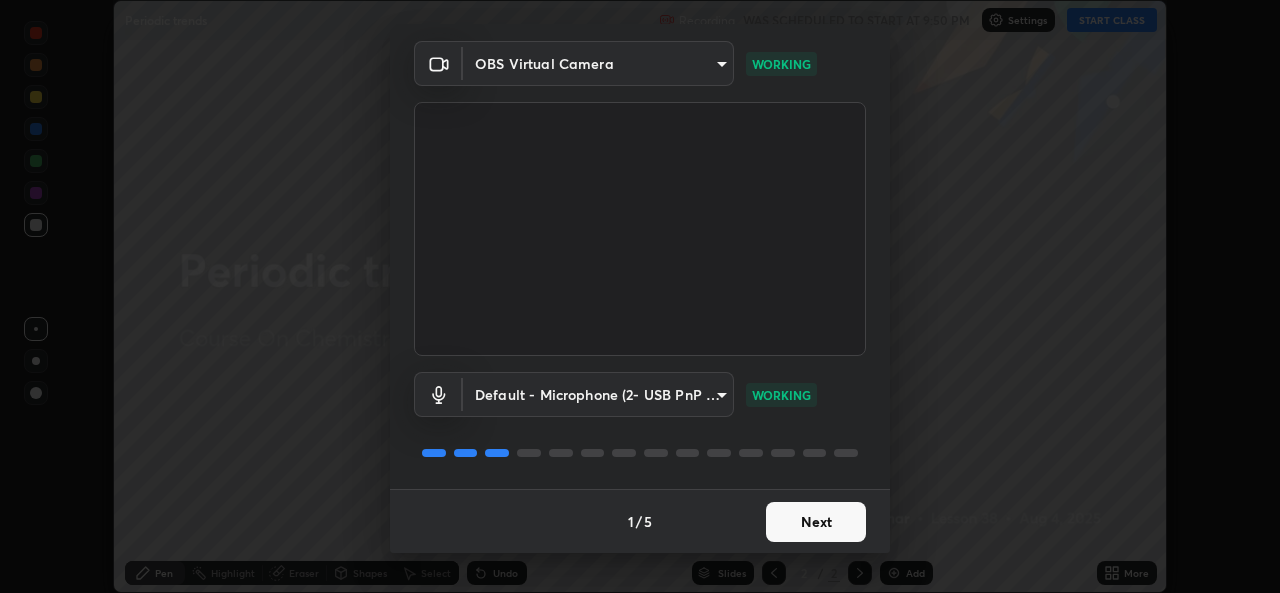 click on "Next" at bounding box center (816, 522) 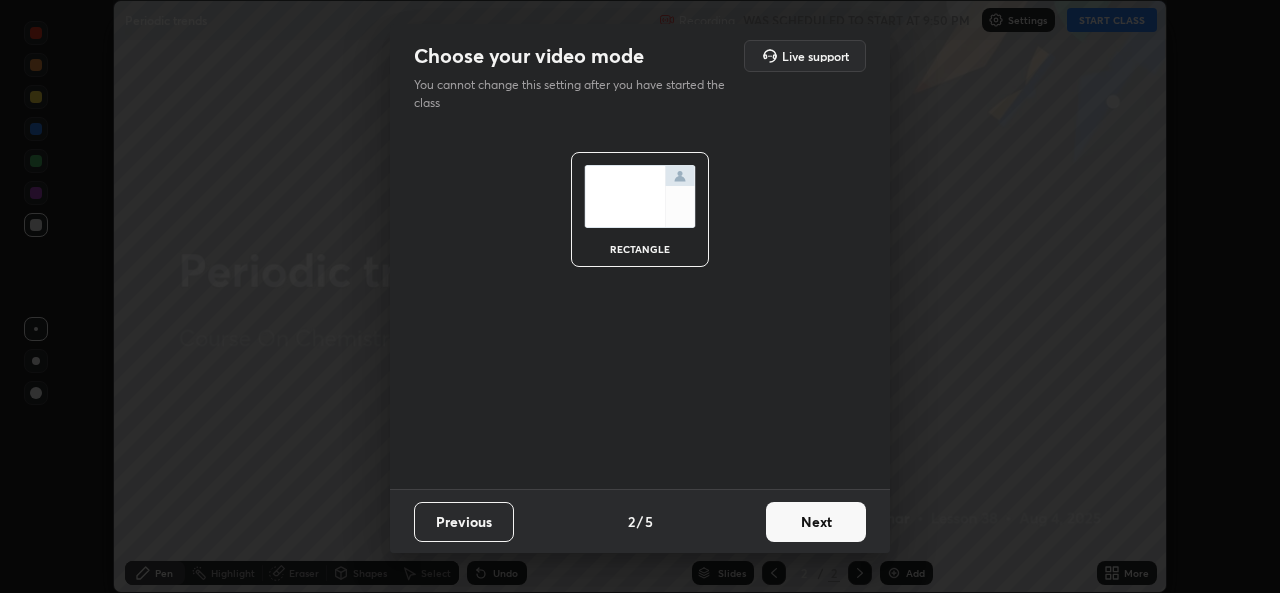 scroll, scrollTop: 0, scrollLeft: 0, axis: both 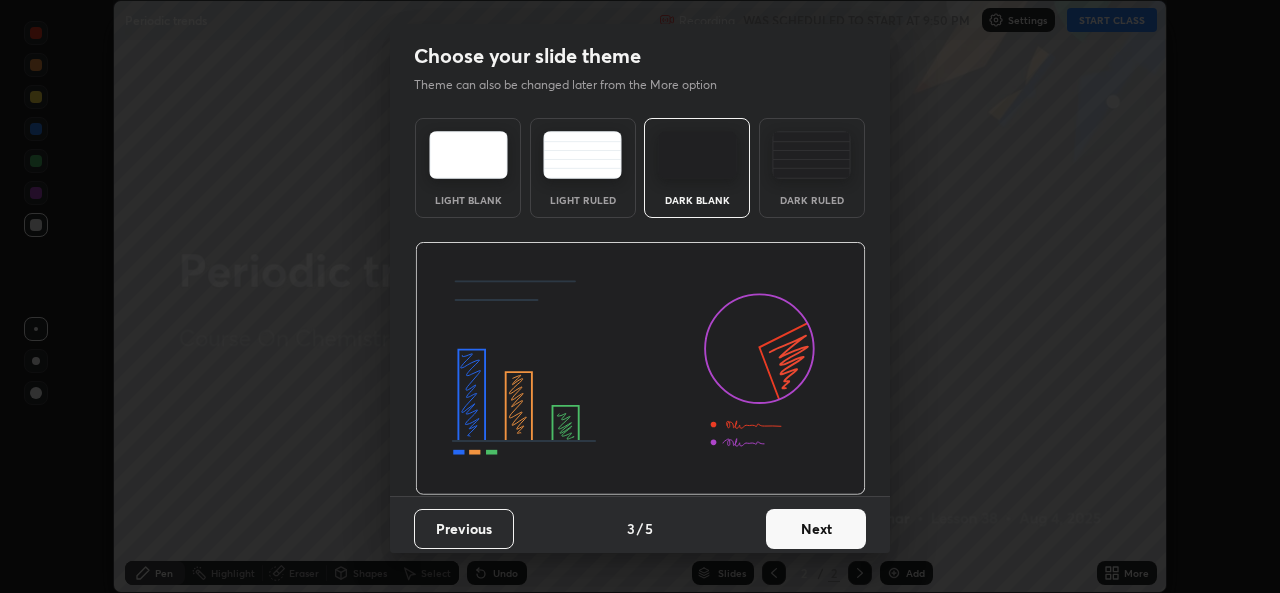 click on "Next" at bounding box center [816, 529] 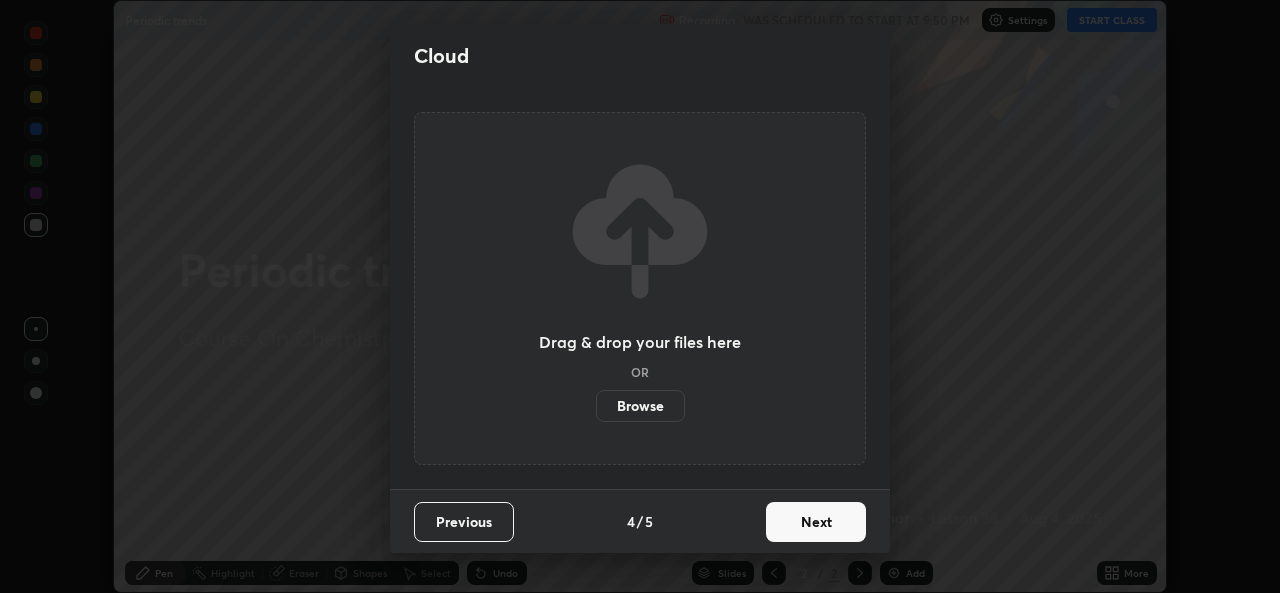 click on "Next" at bounding box center [816, 522] 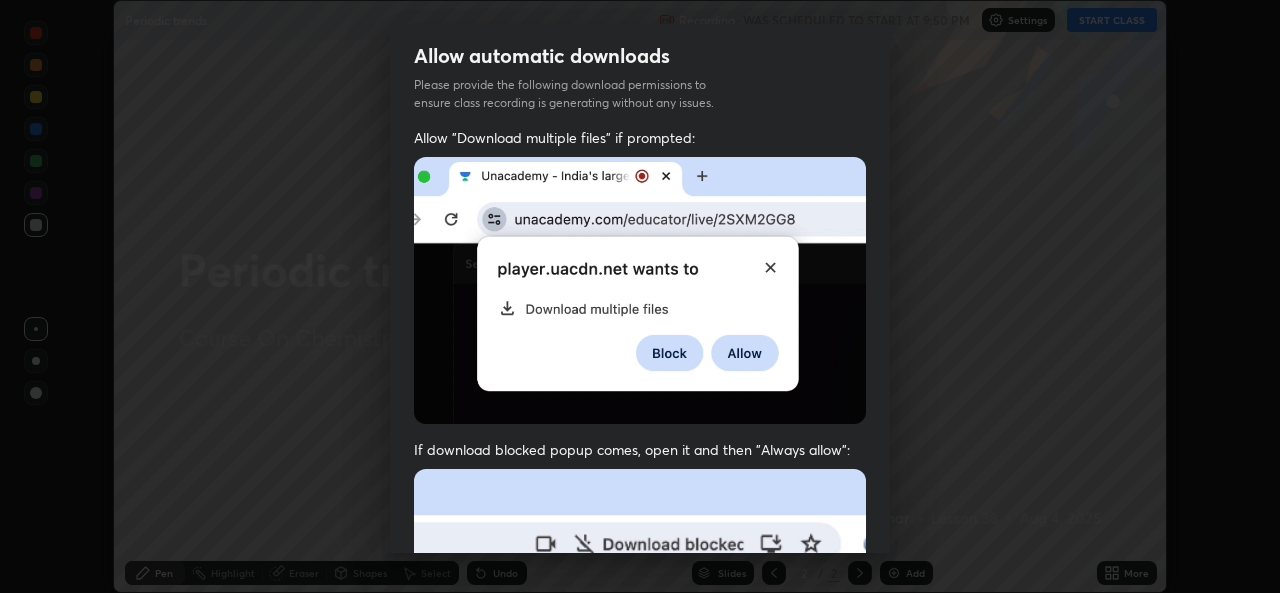 click at bounding box center (640, 687) 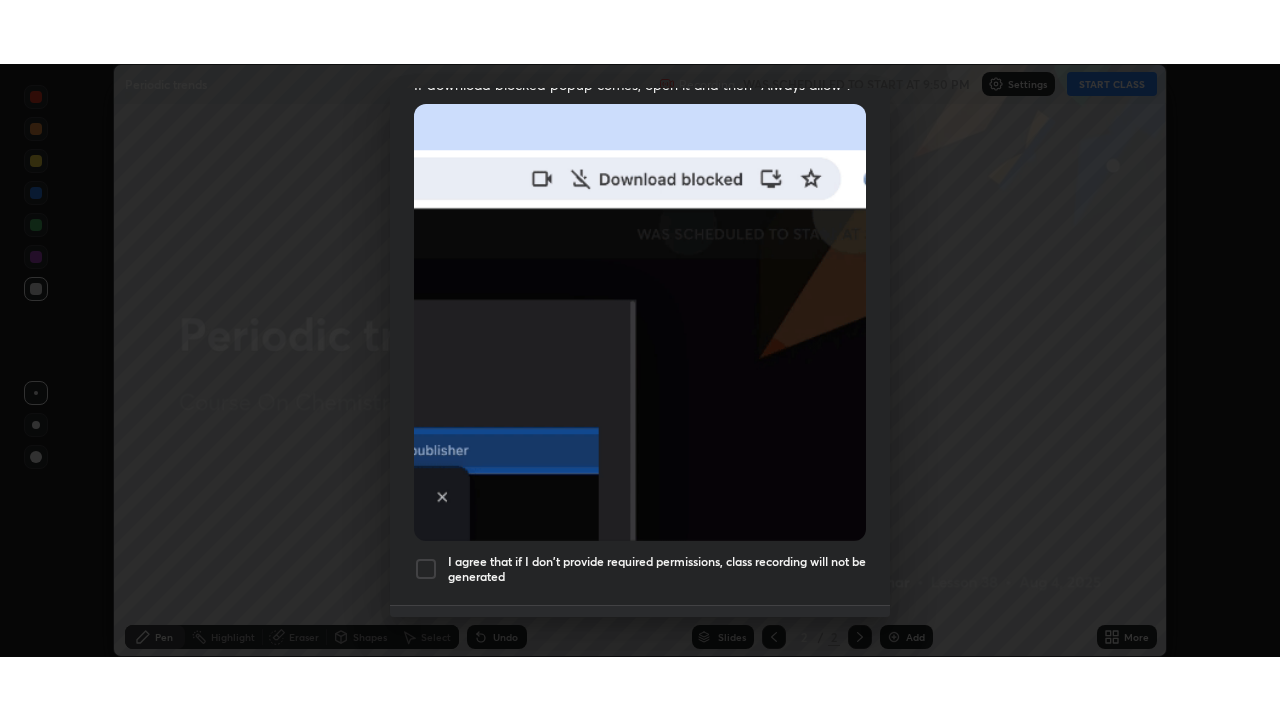 scroll, scrollTop: 471, scrollLeft: 0, axis: vertical 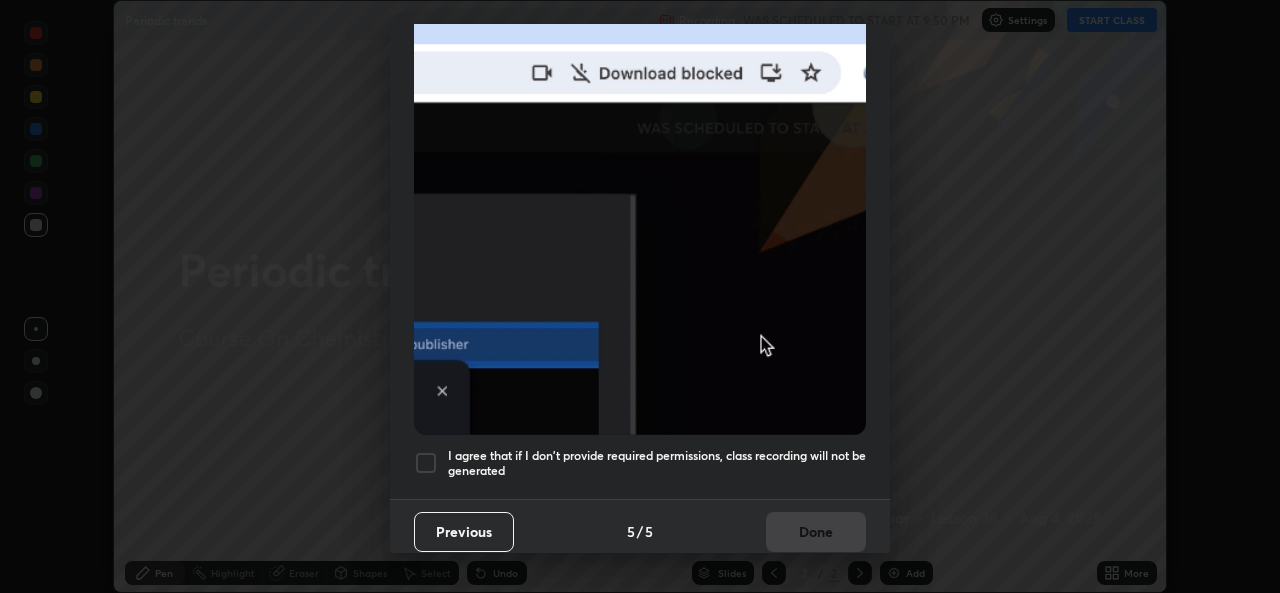 click at bounding box center [426, 463] 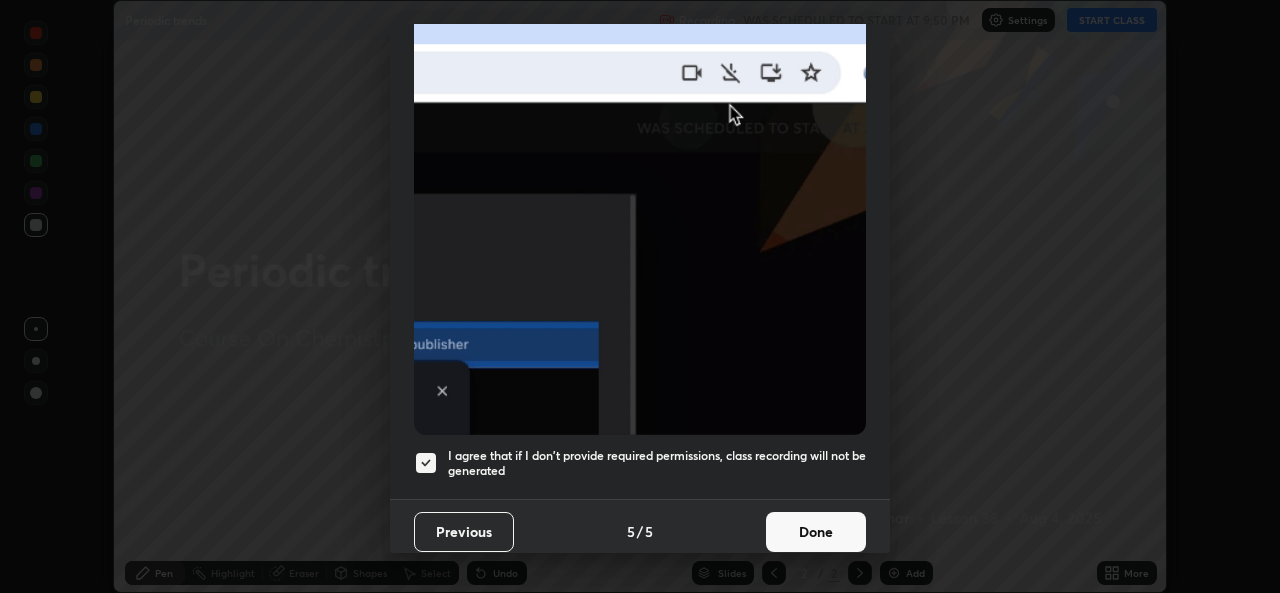 click on "Done" at bounding box center (816, 532) 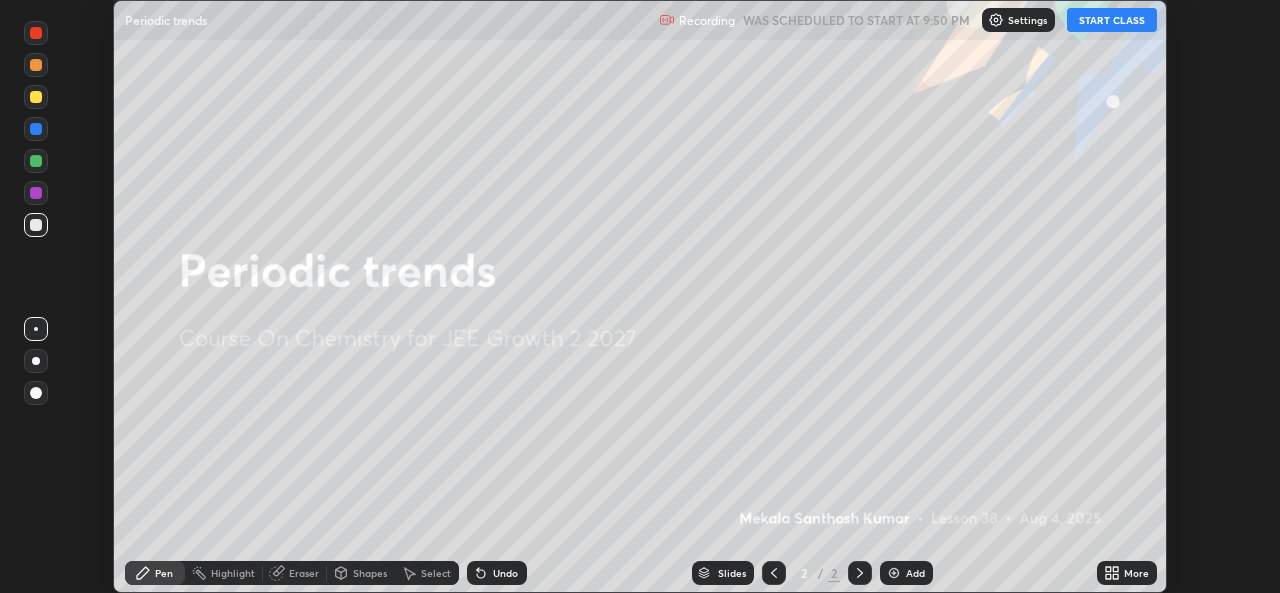 click on "START CLASS" at bounding box center (1112, 20) 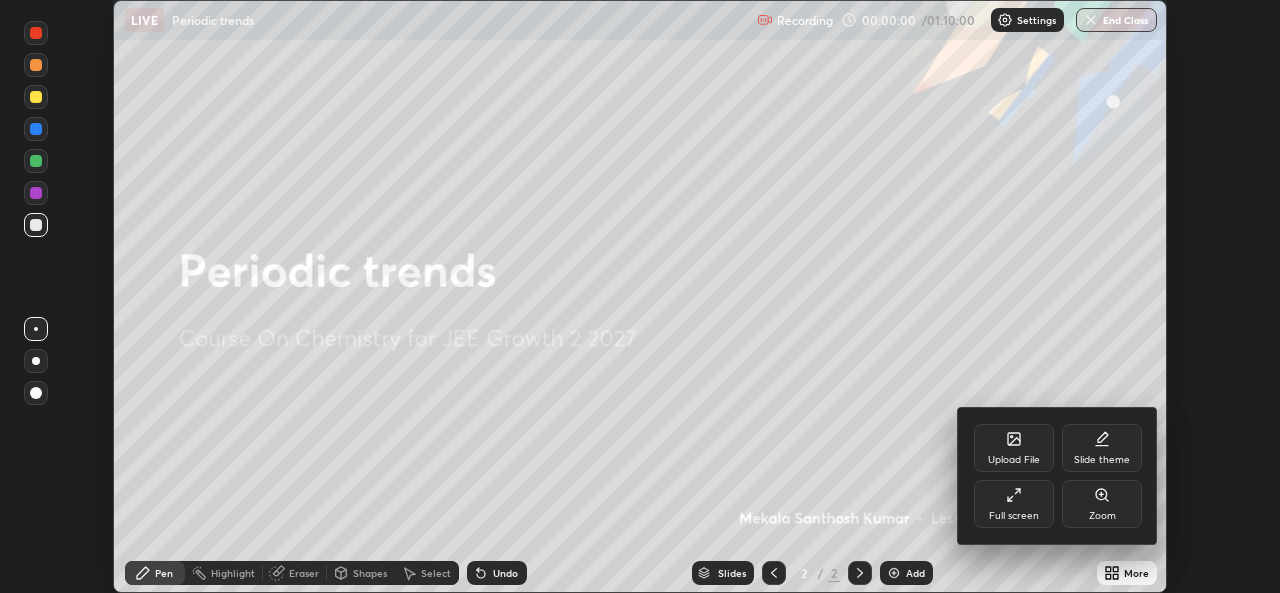 click on "Full screen" at bounding box center (1014, 516) 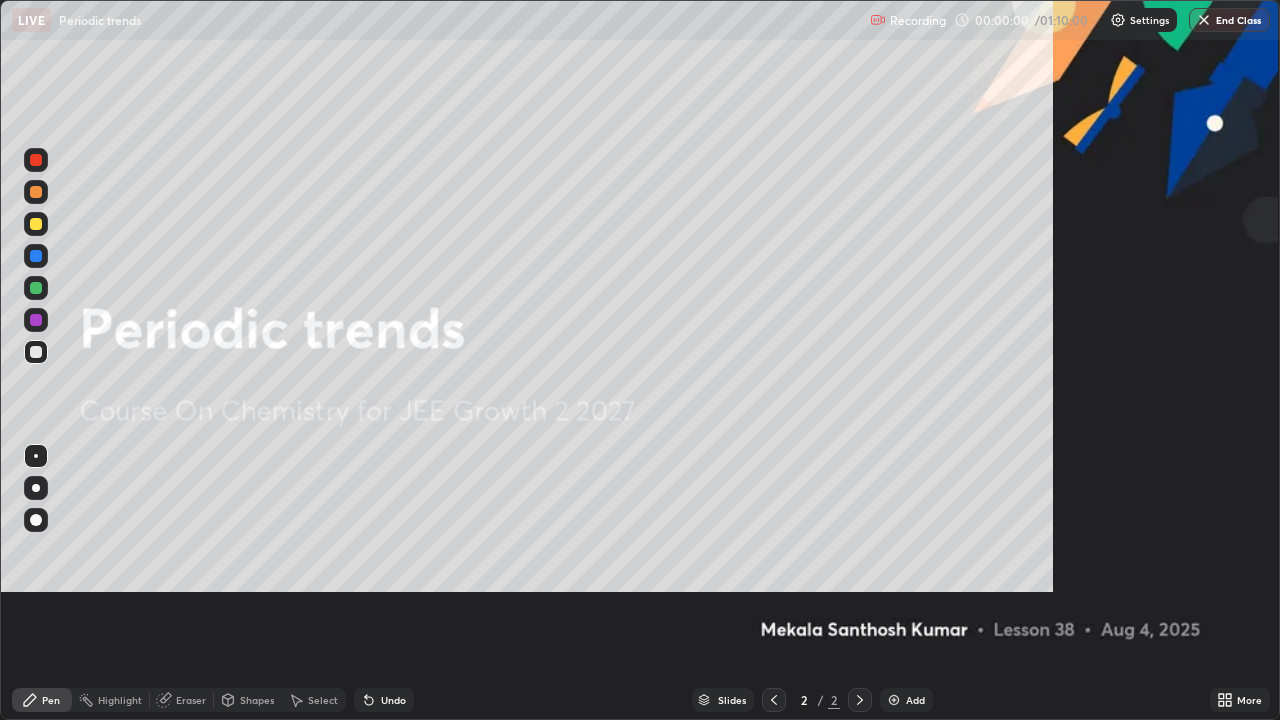 scroll, scrollTop: 99280, scrollLeft: 98720, axis: both 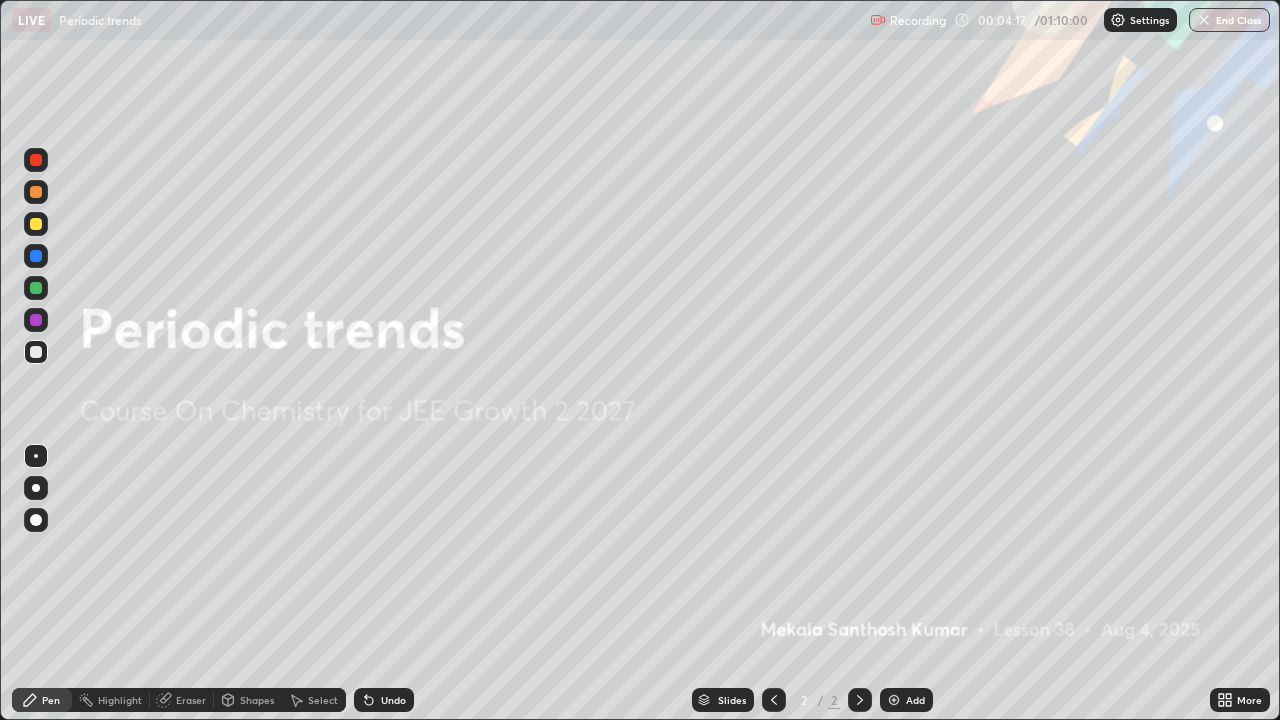 click on "Add" at bounding box center [906, 700] 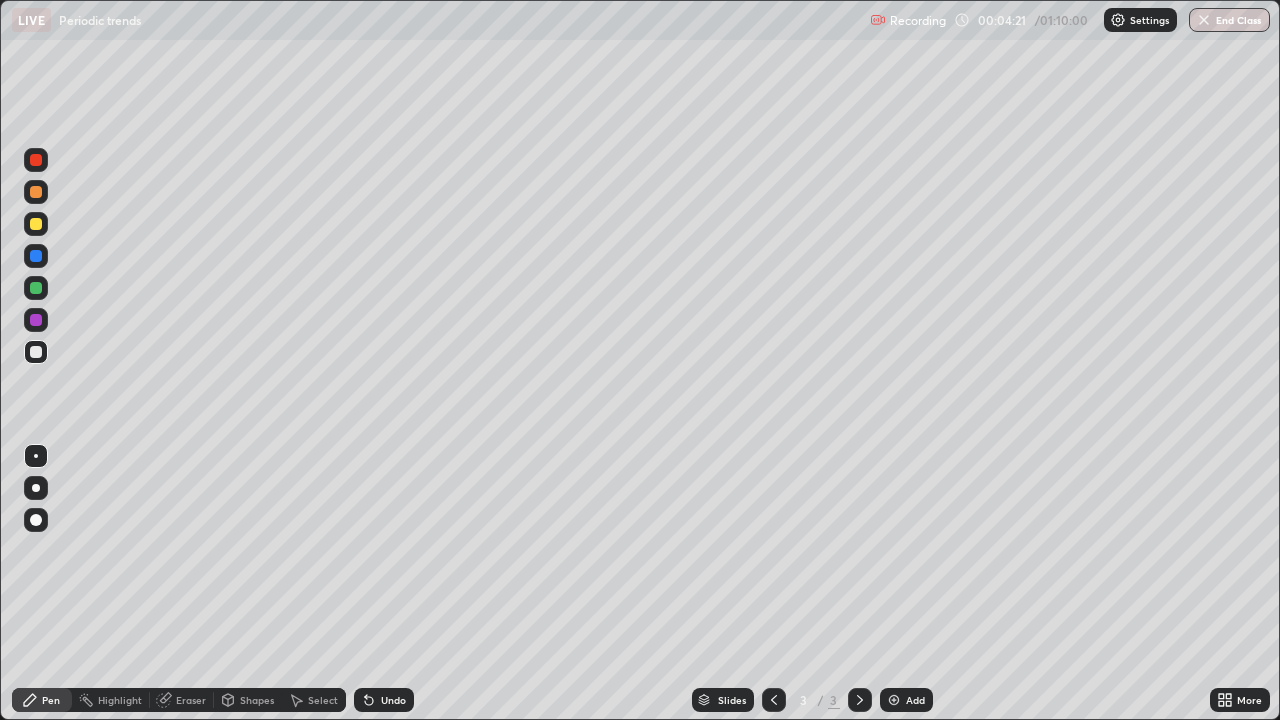 click on "Undo" at bounding box center [384, 700] 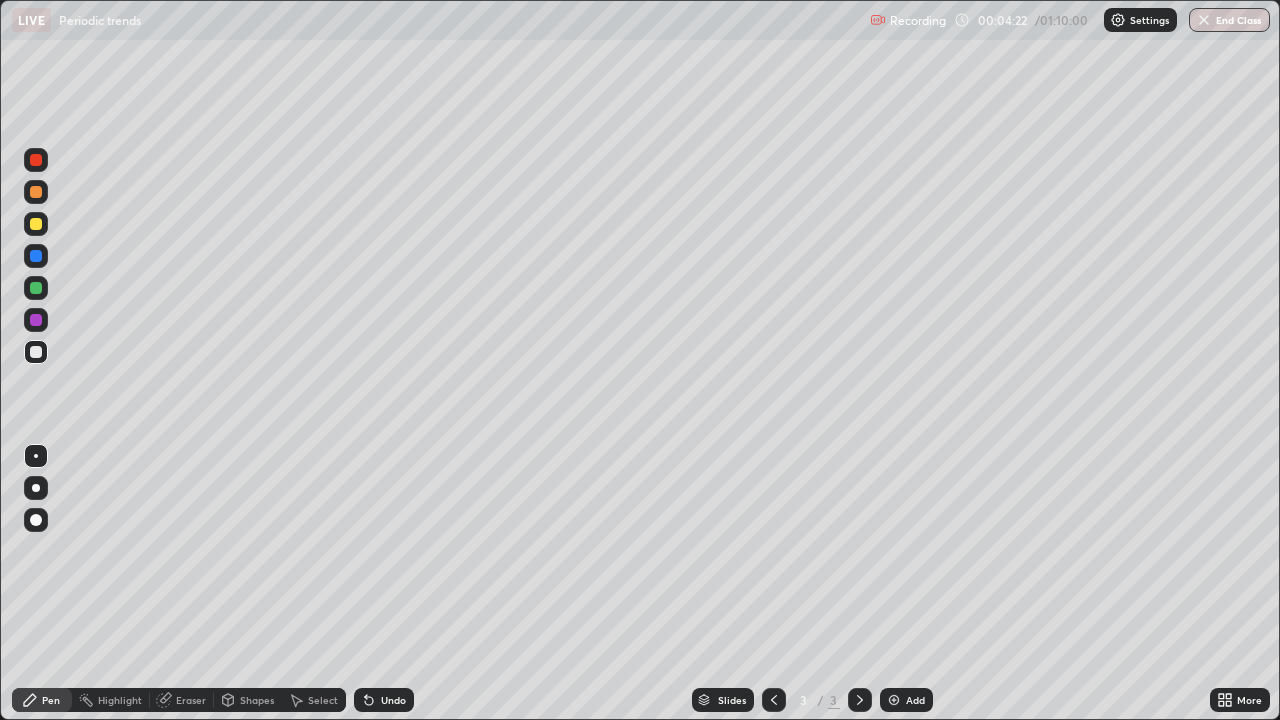 click on "Undo" at bounding box center (384, 700) 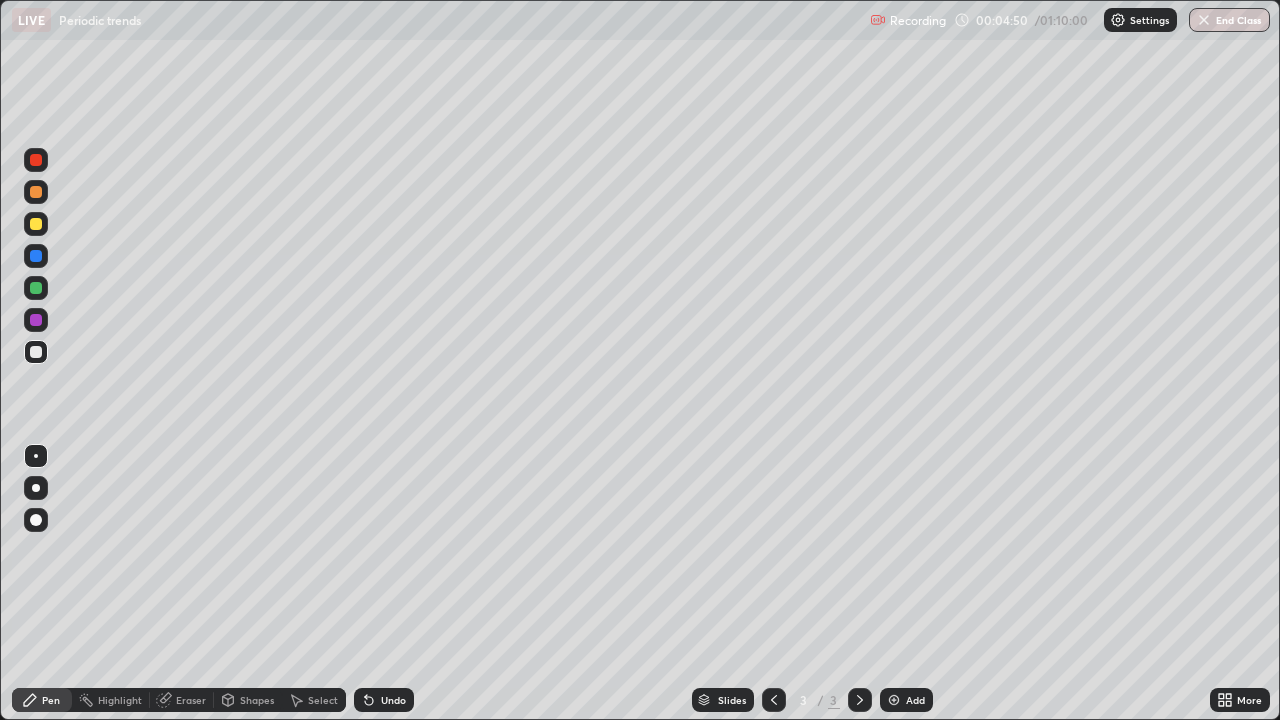 click 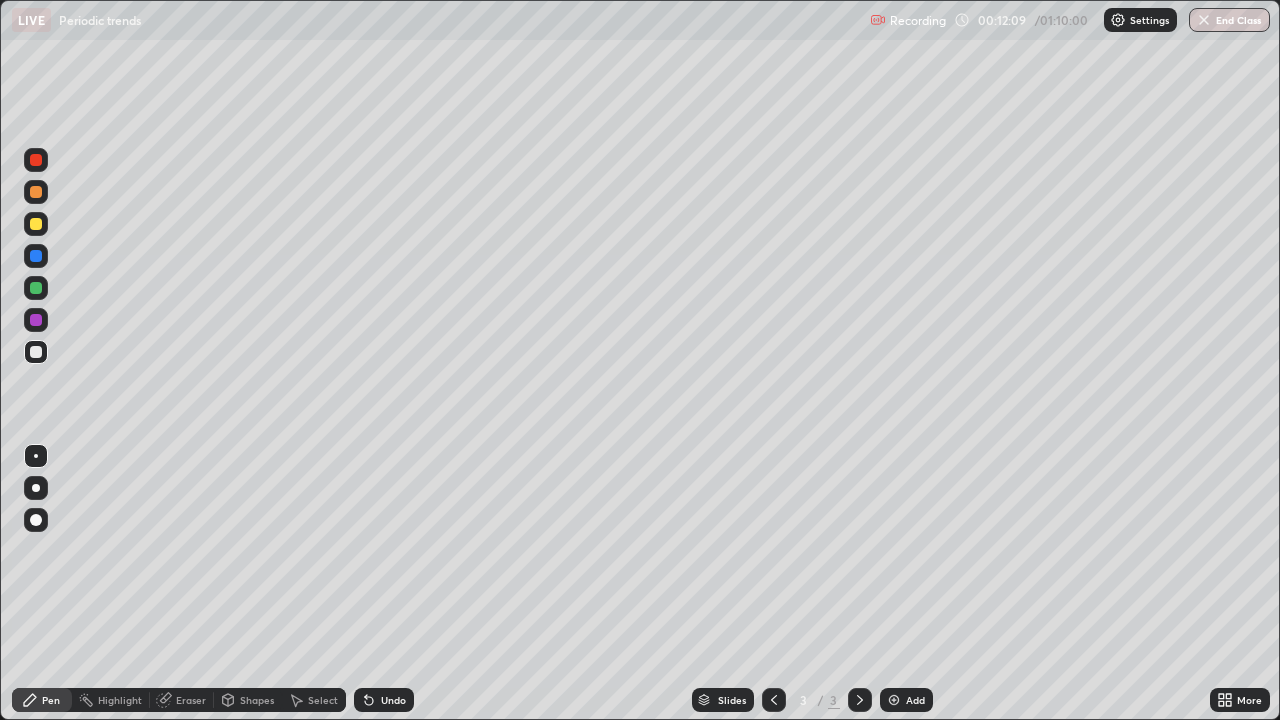 click on "Add" at bounding box center (906, 700) 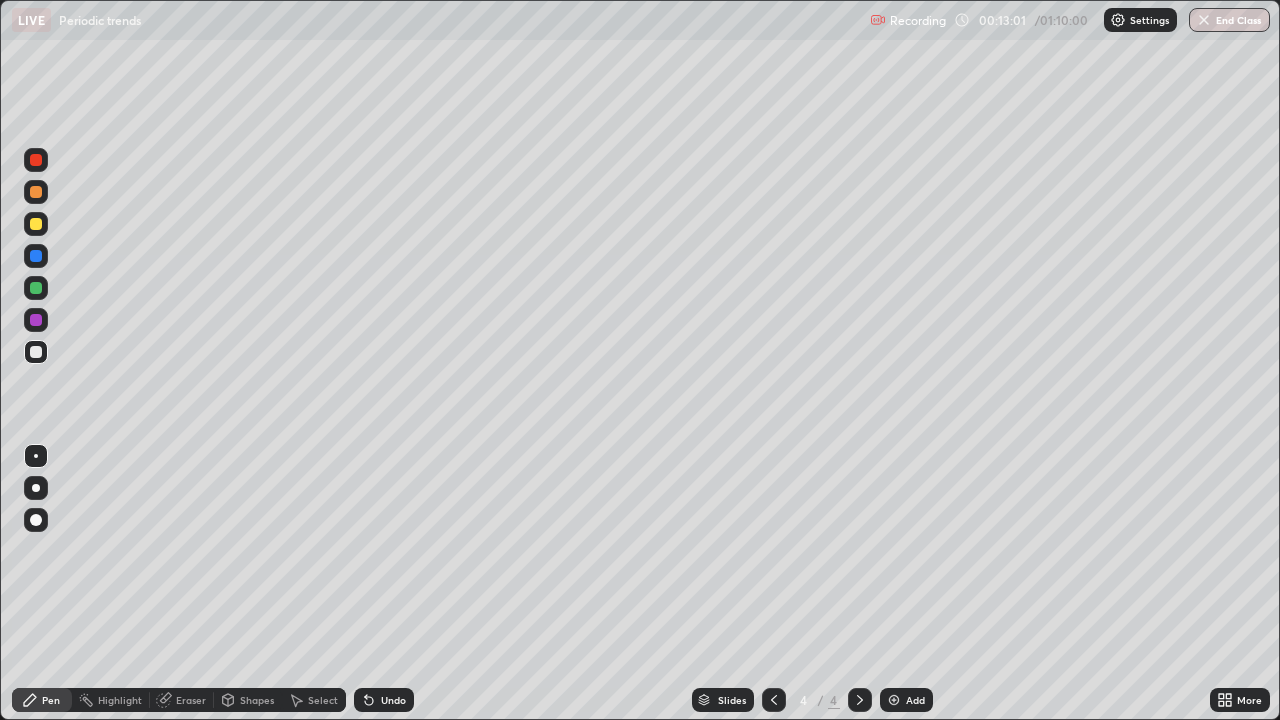 click at bounding box center (36, 288) 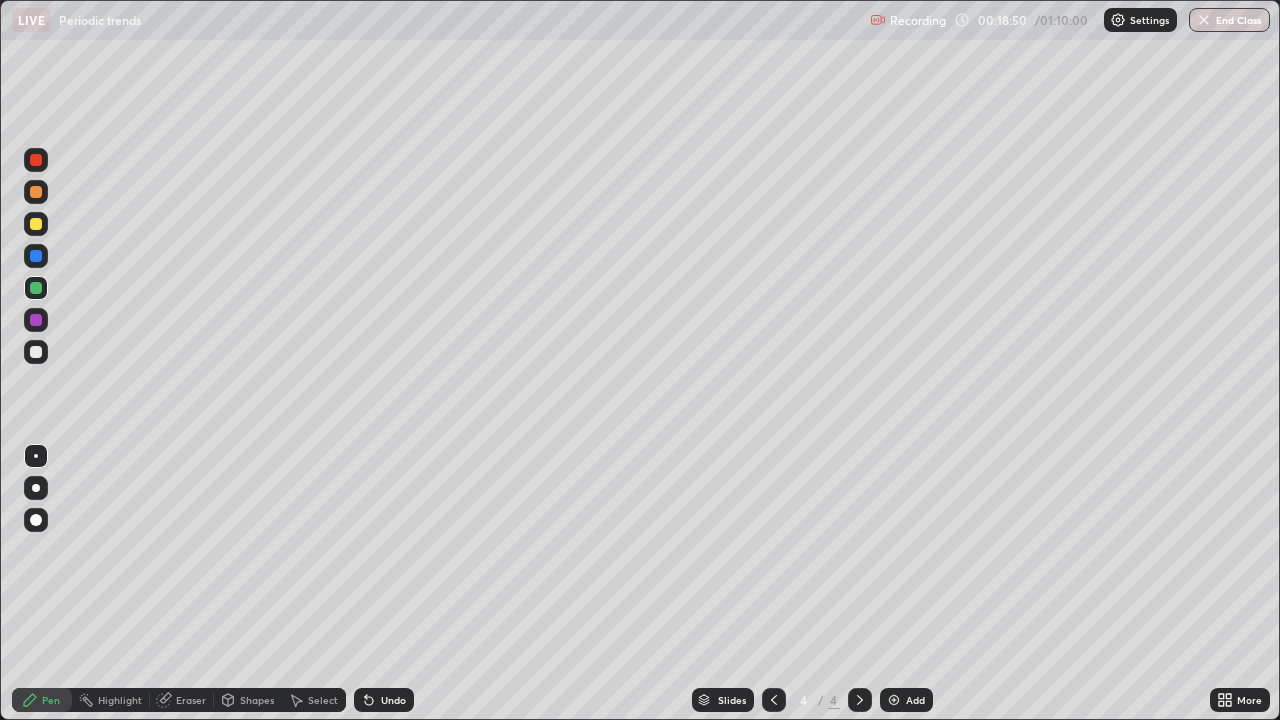 click at bounding box center [36, 224] 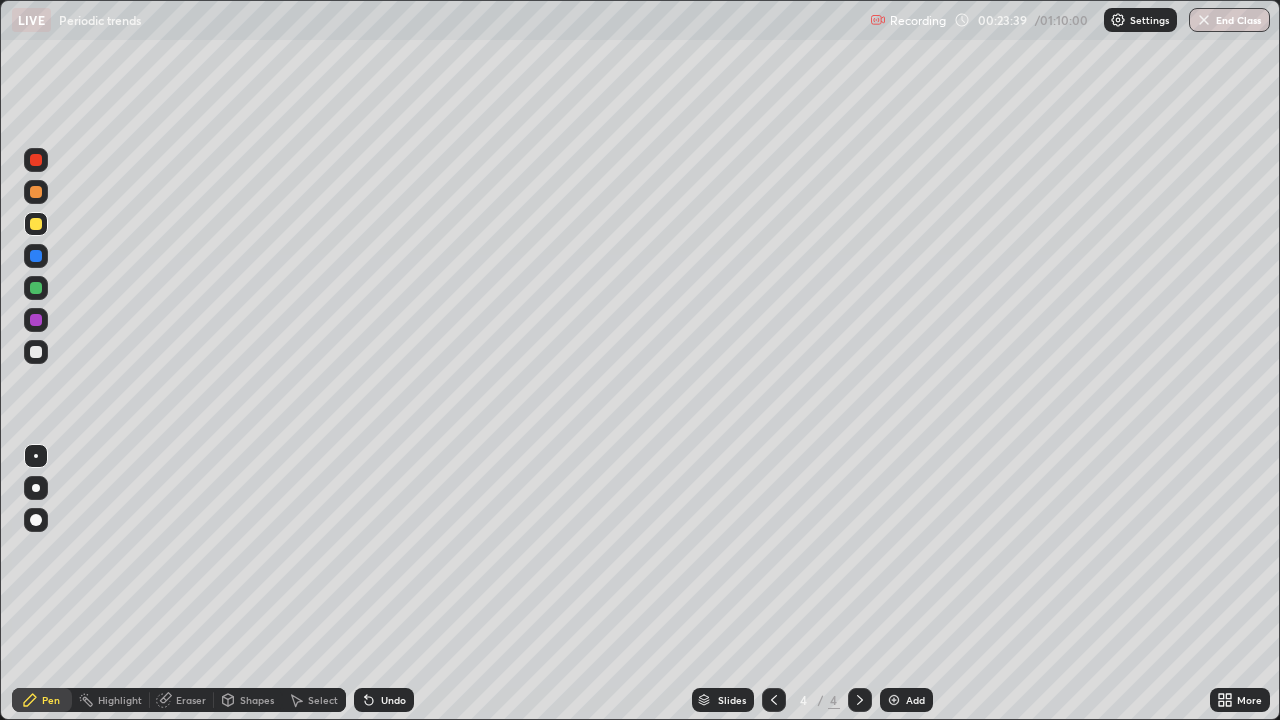 click at bounding box center (894, 700) 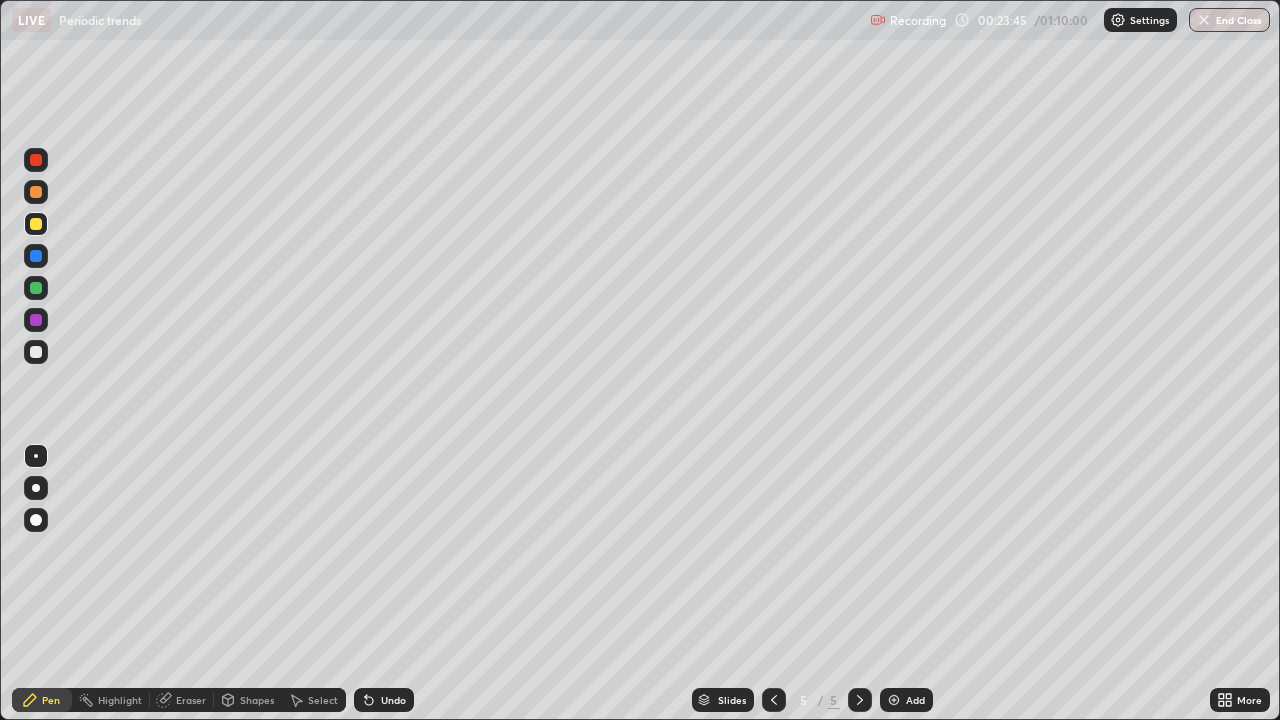 click at bounding box center (36, 192) 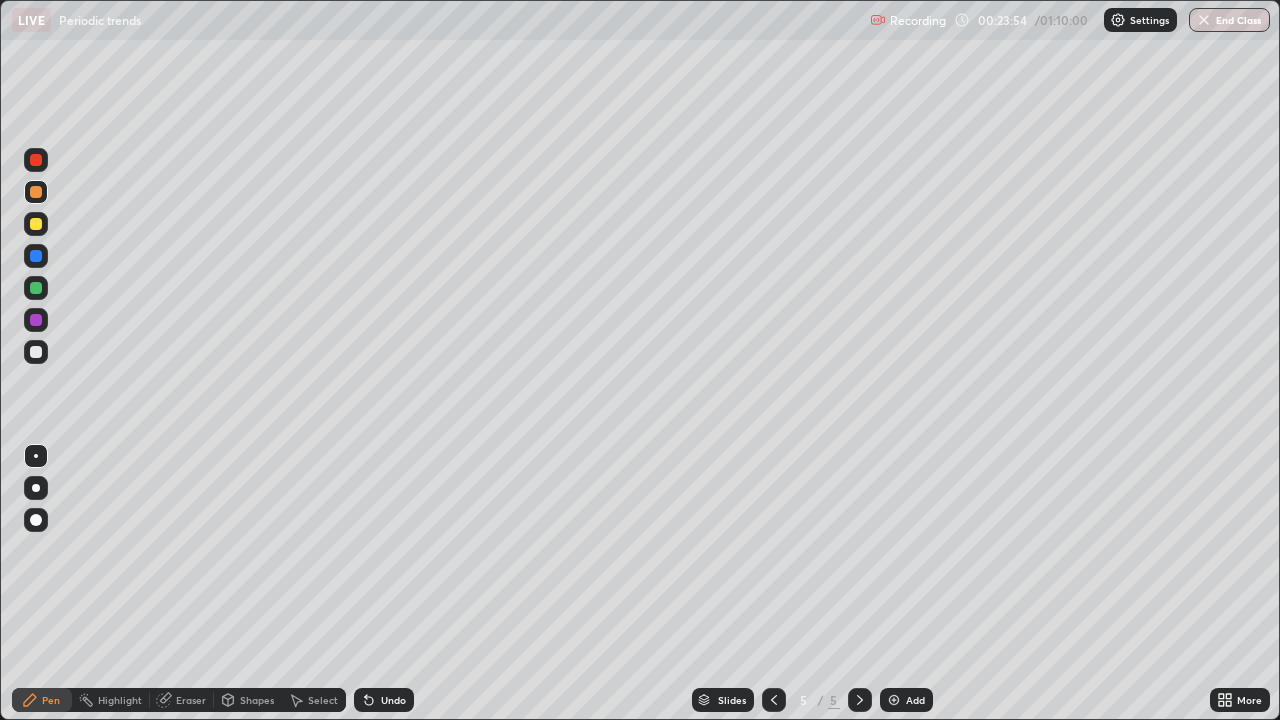 click on "LIVE Periodic trends" at bounding box center [437, 20] 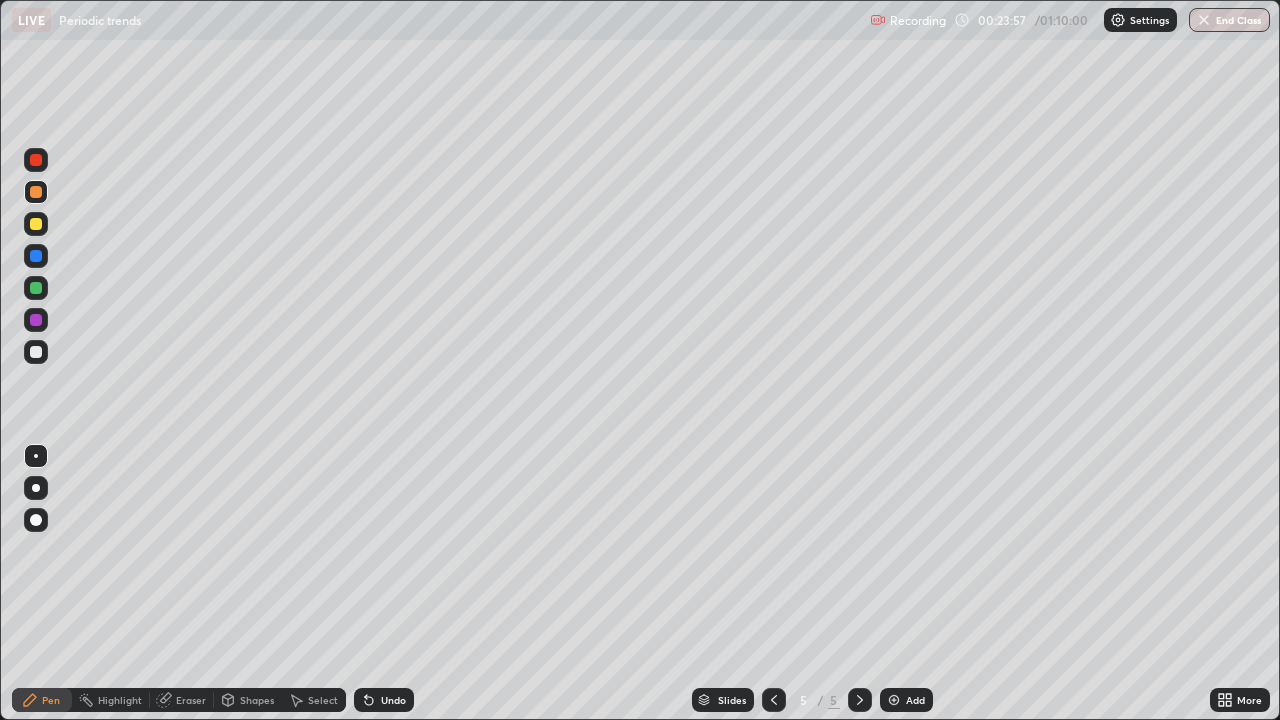 click on "Undo" at bounding box center [384, 700] 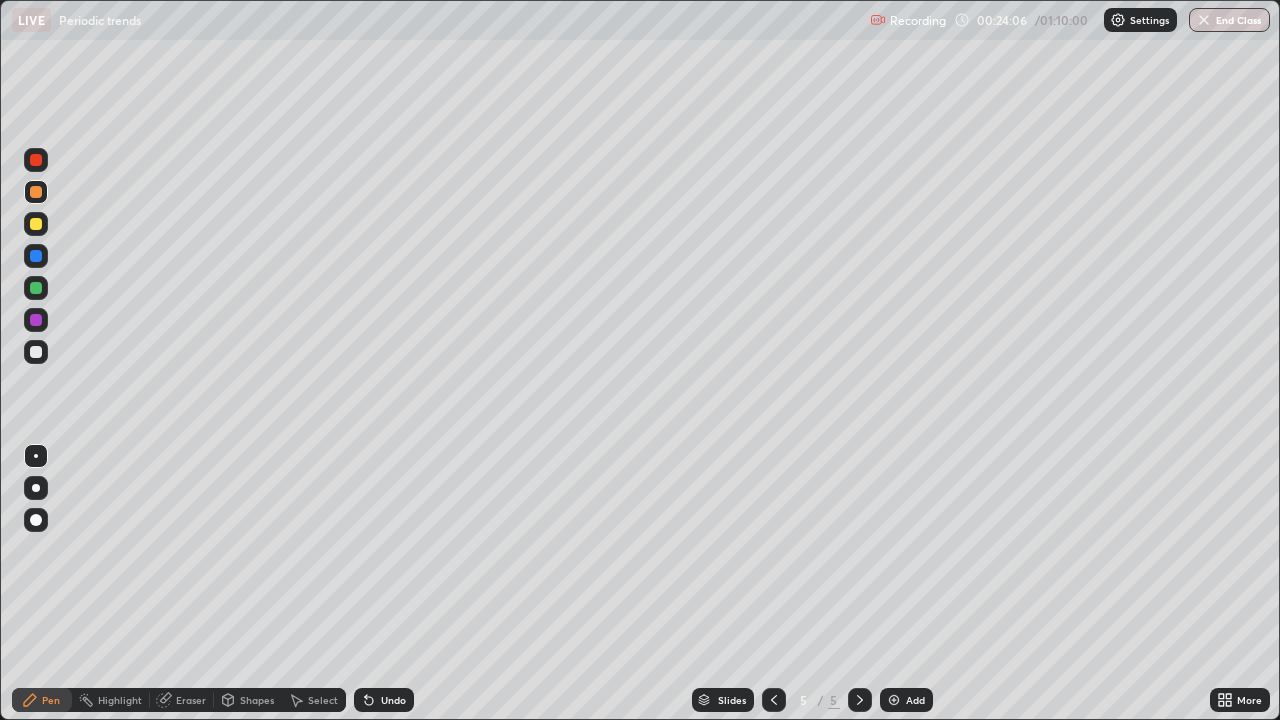 click at bounding box center [36, 352] 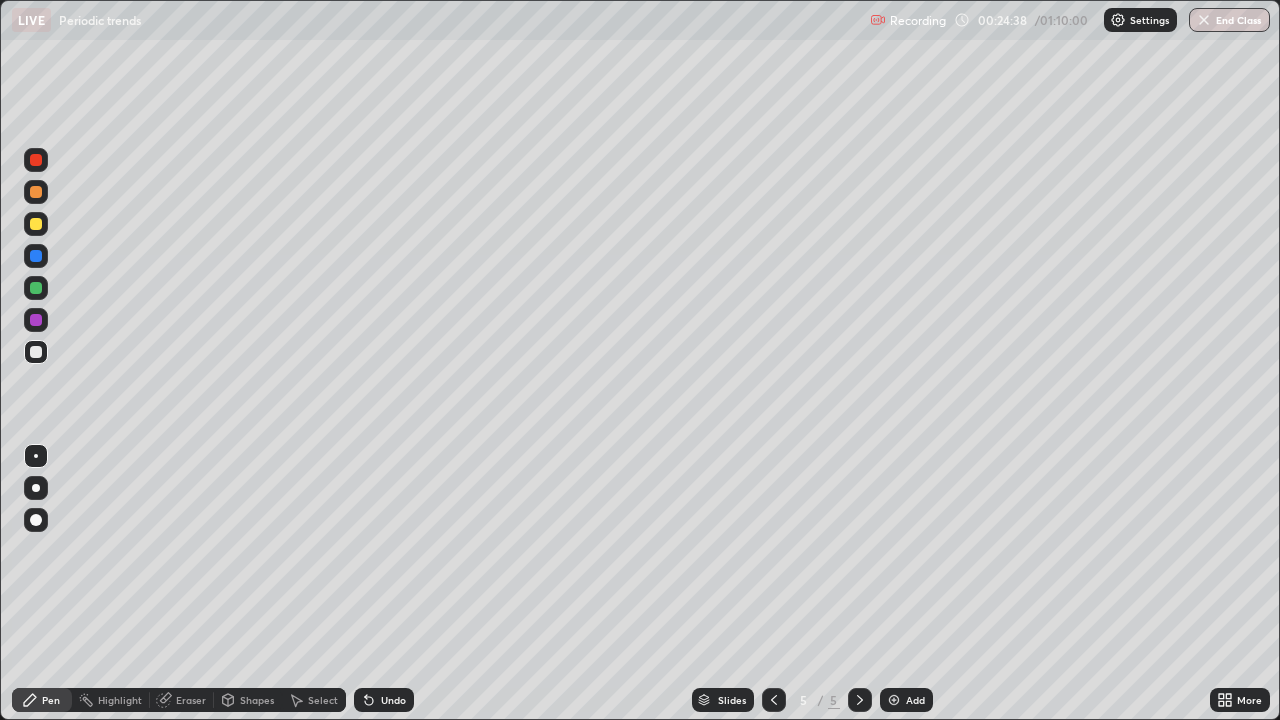 click 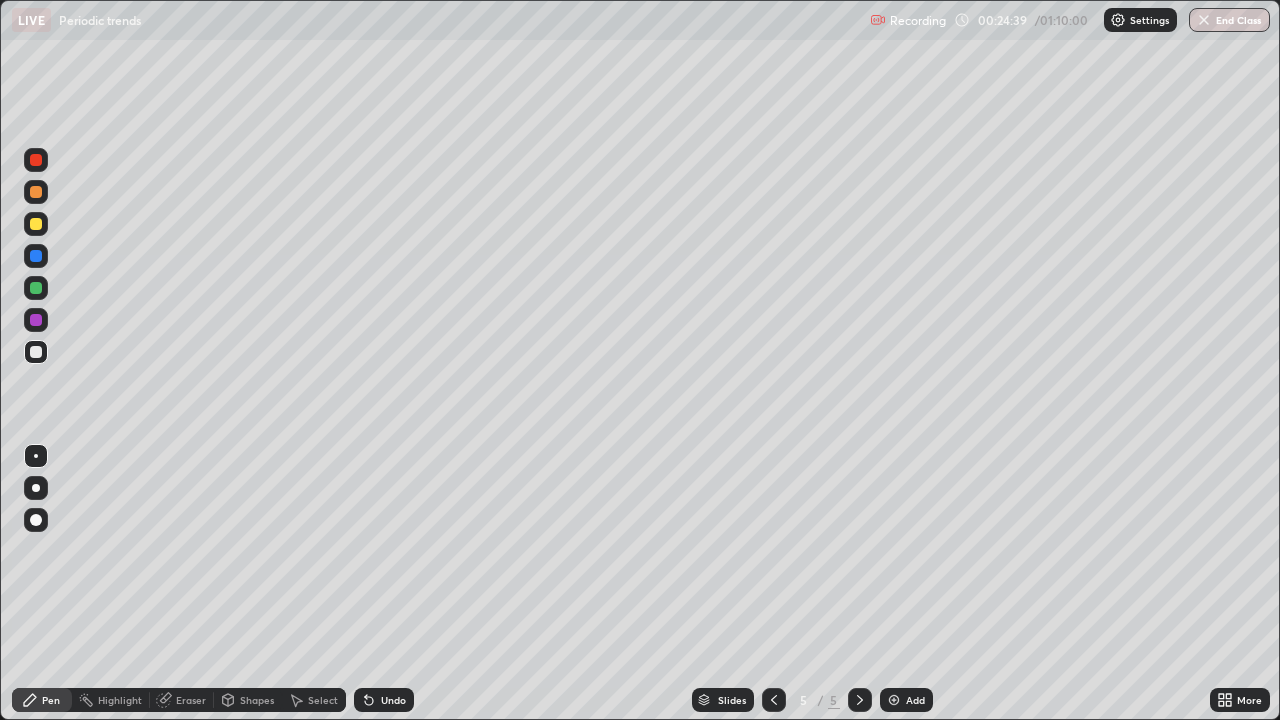 click 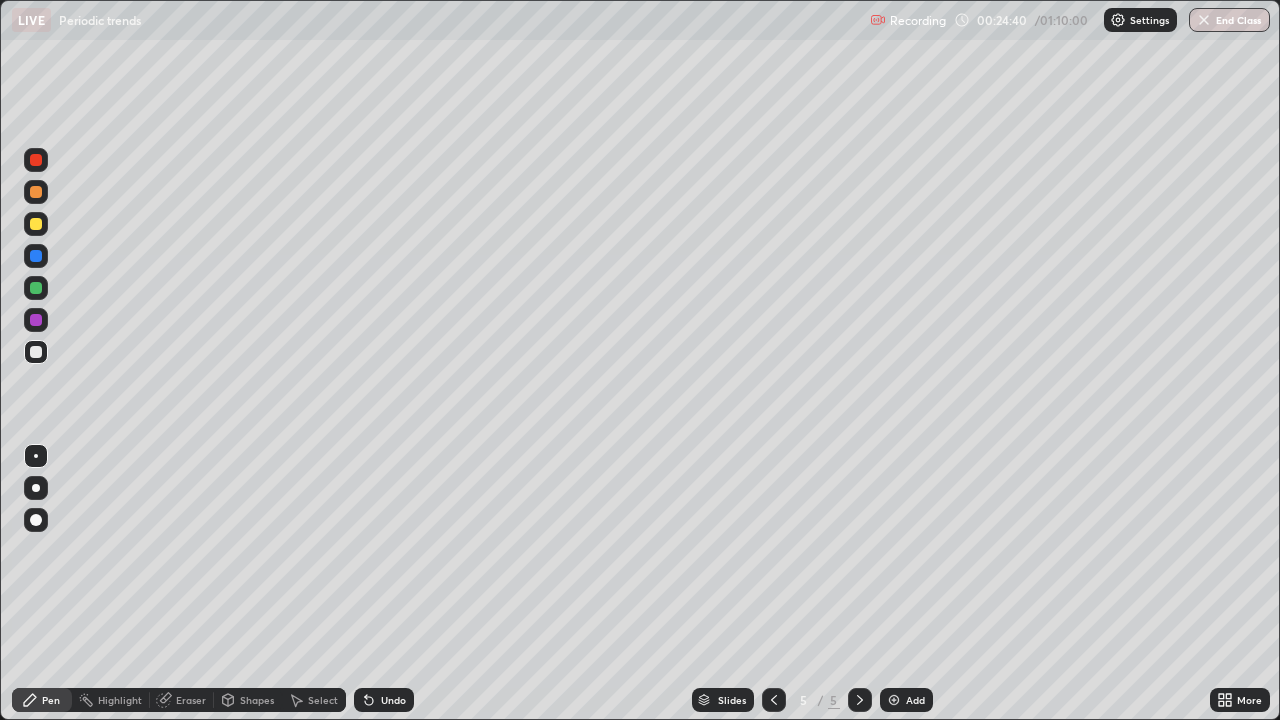 click 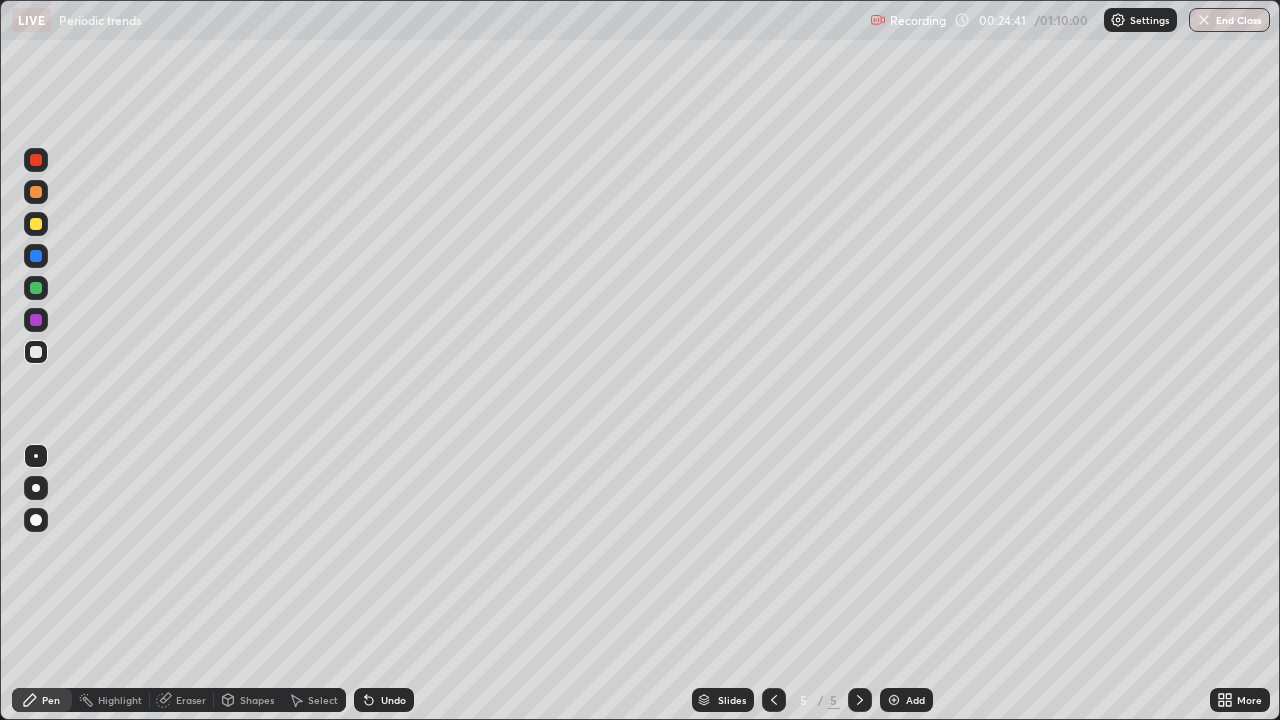 click 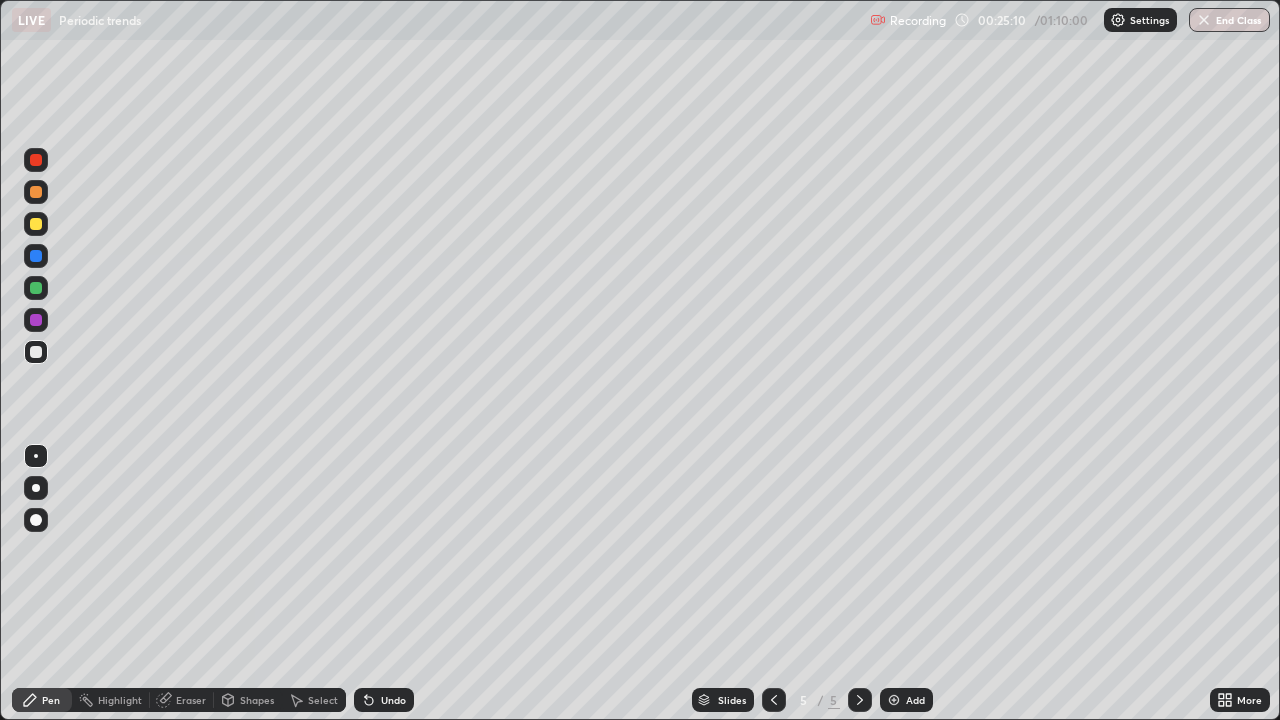 click 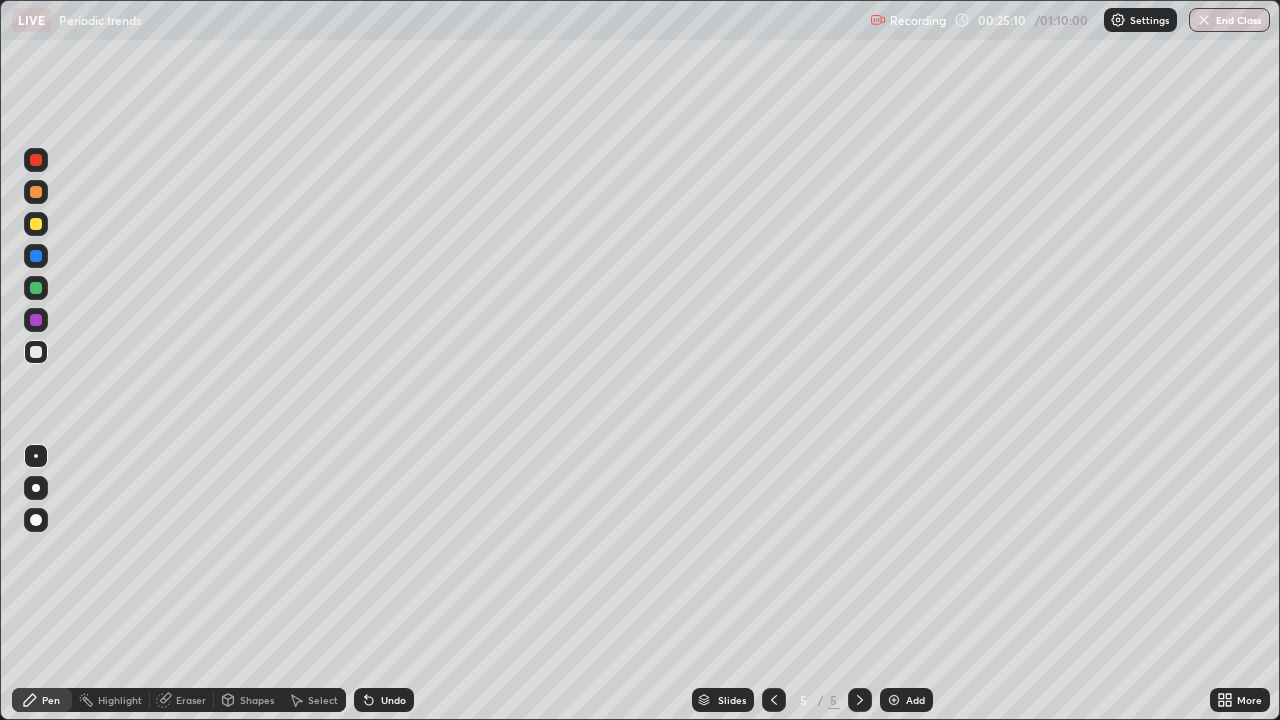 click 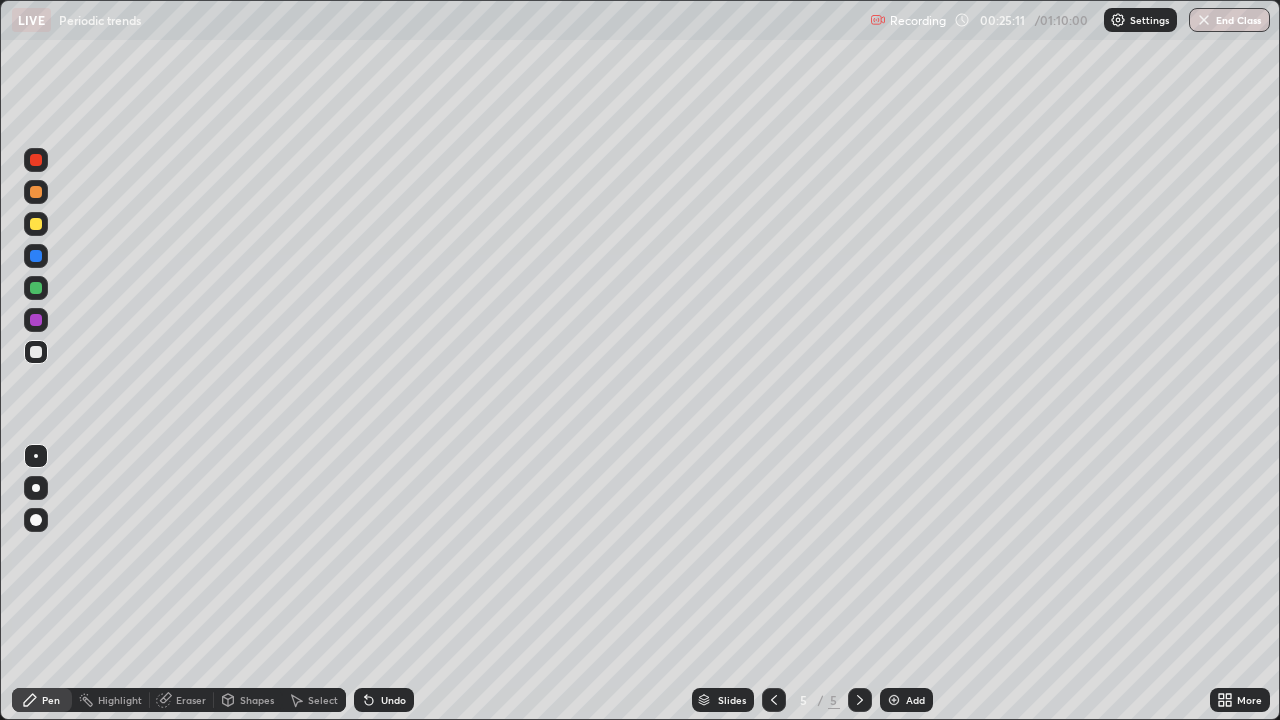 click 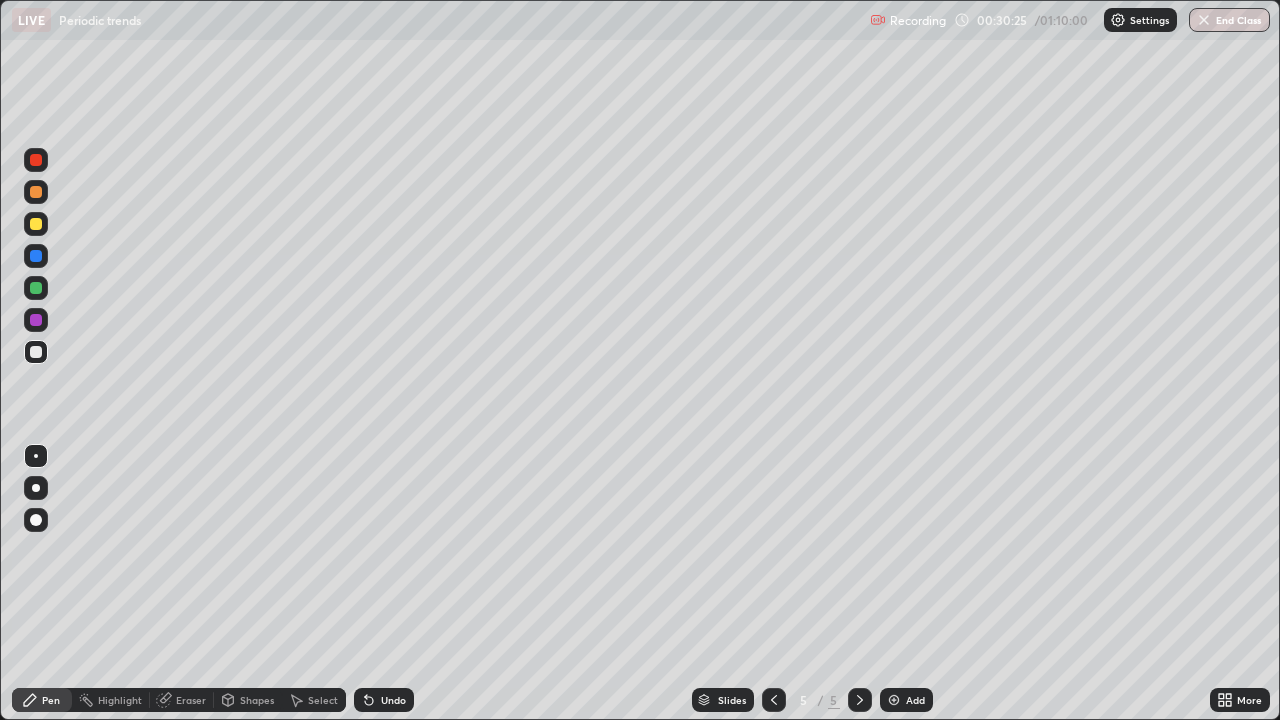 click on "Undo" at bounding box center (393, 700) 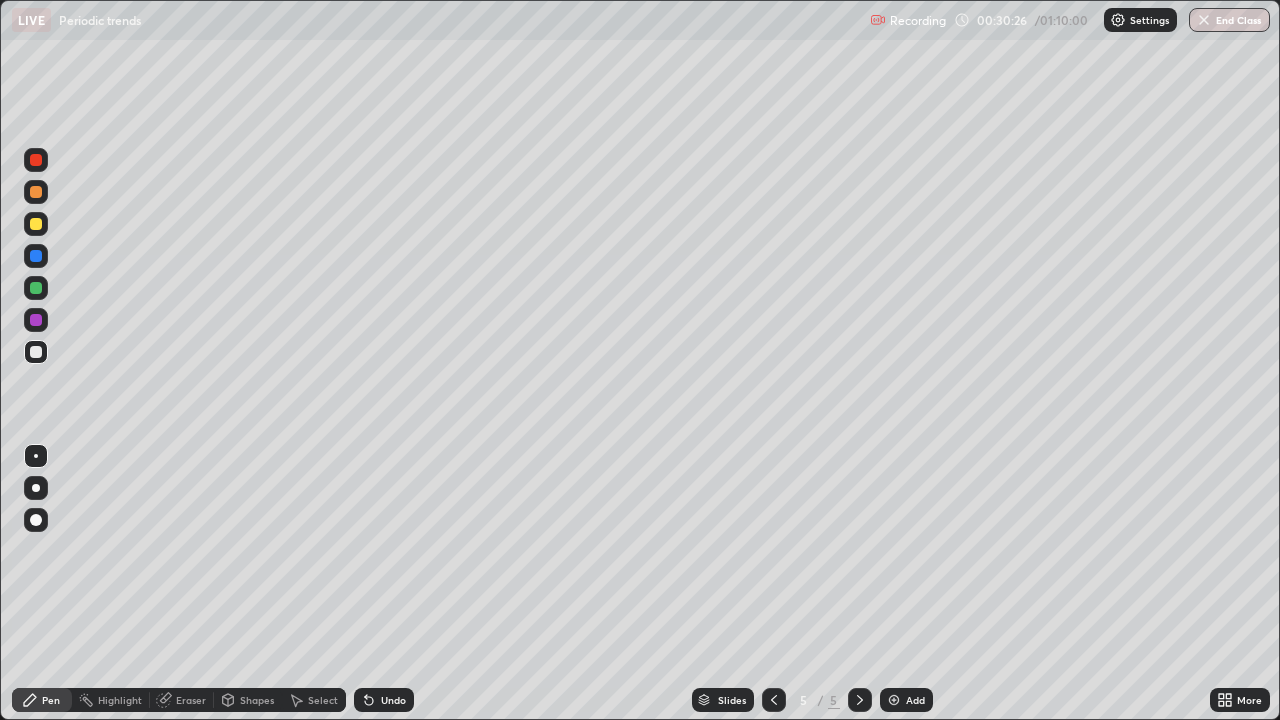 click on "Undo" at bounding box center (384, 700) 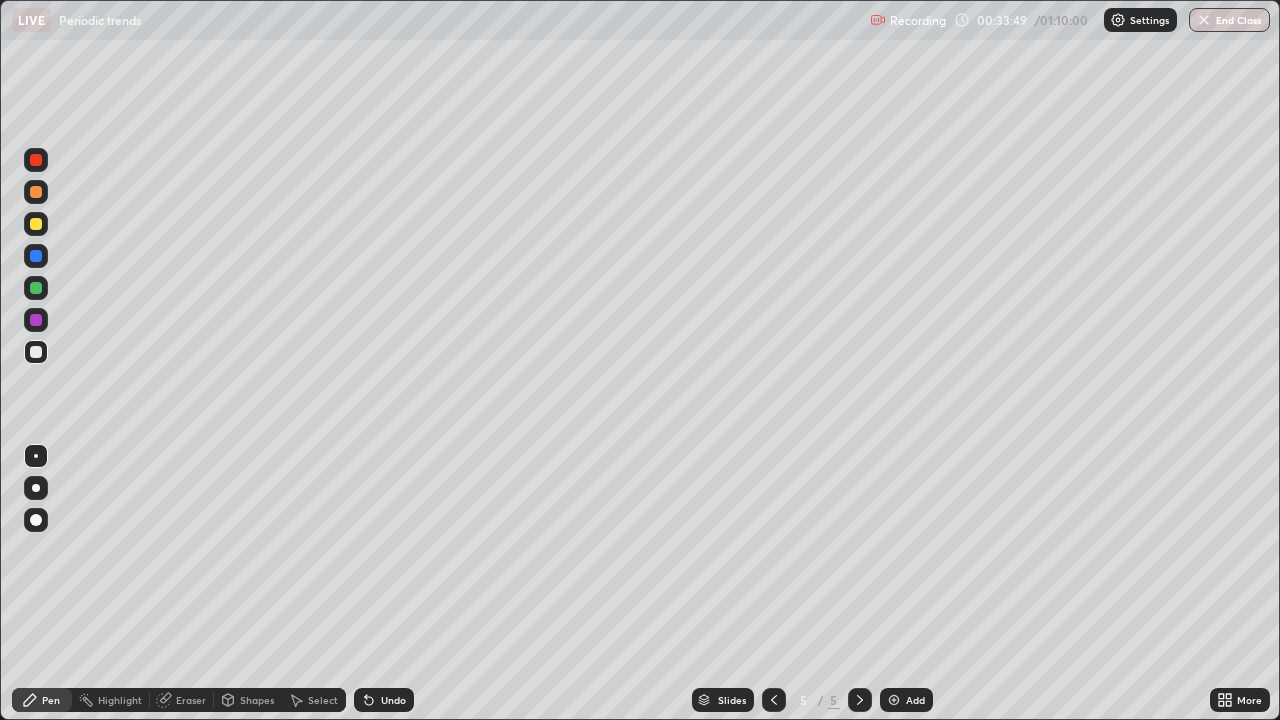 click at bounding box center (894, 700) 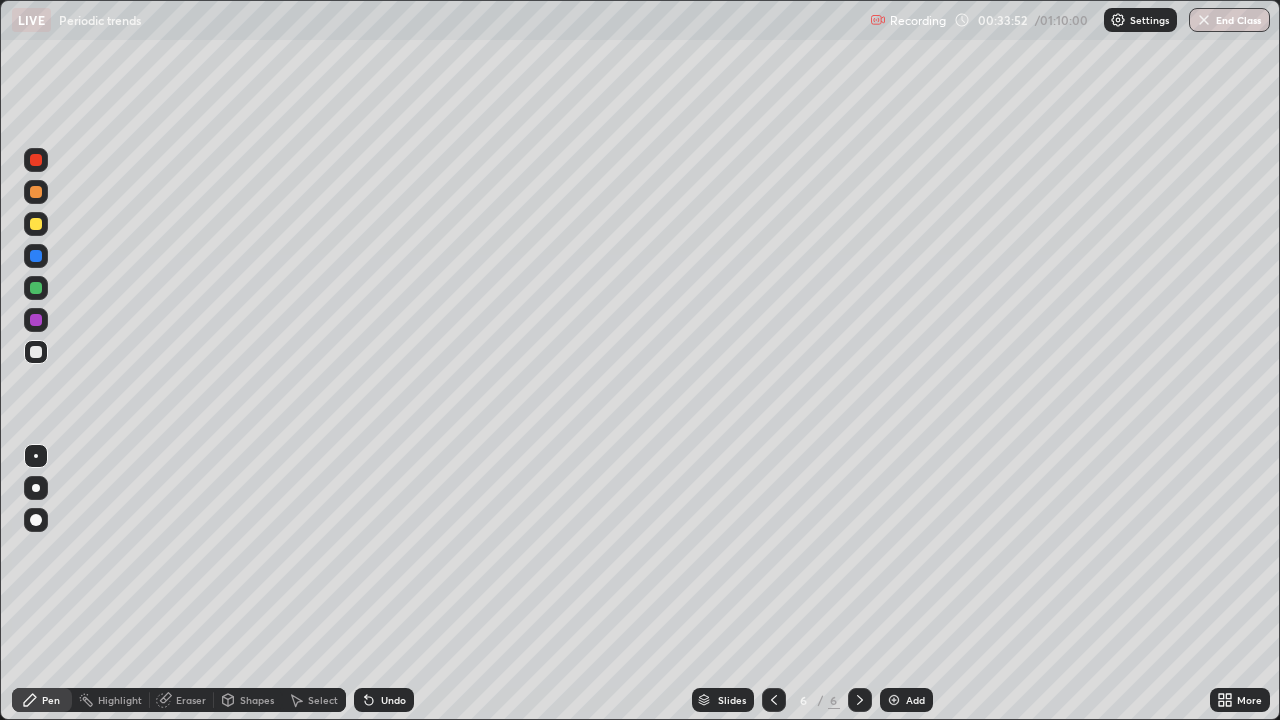 click at bounding box center (36, 224) 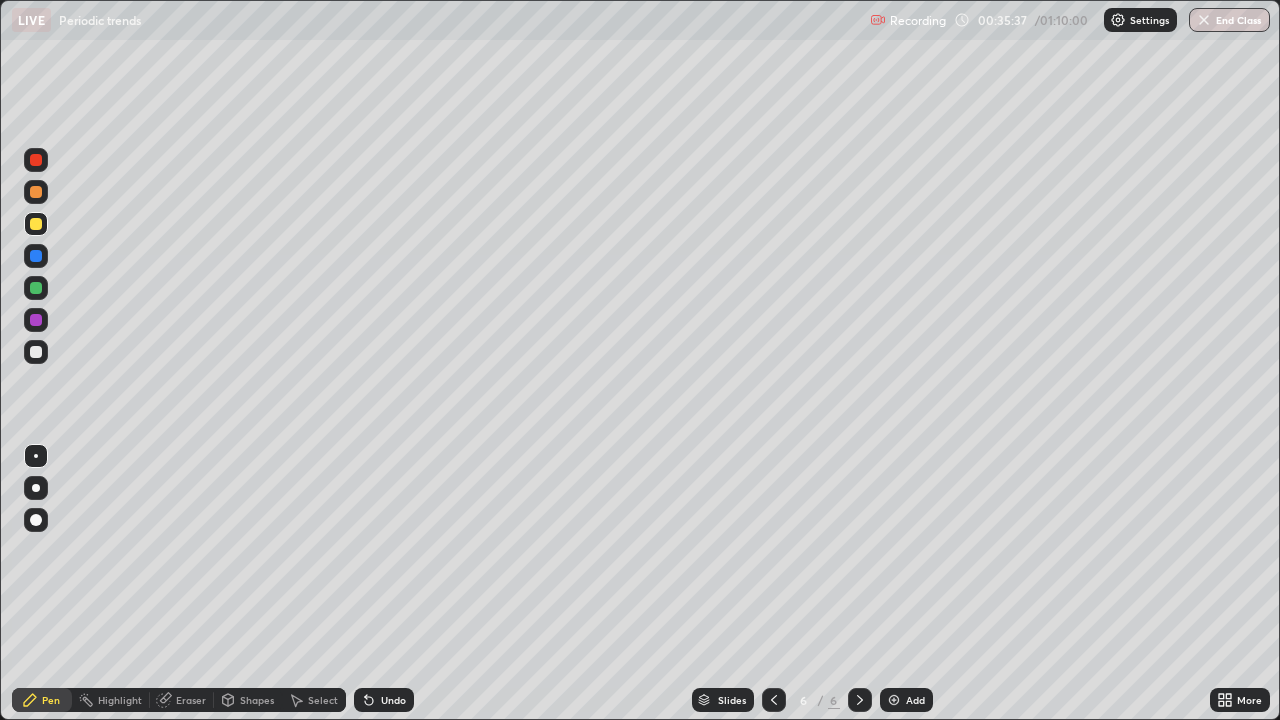 click 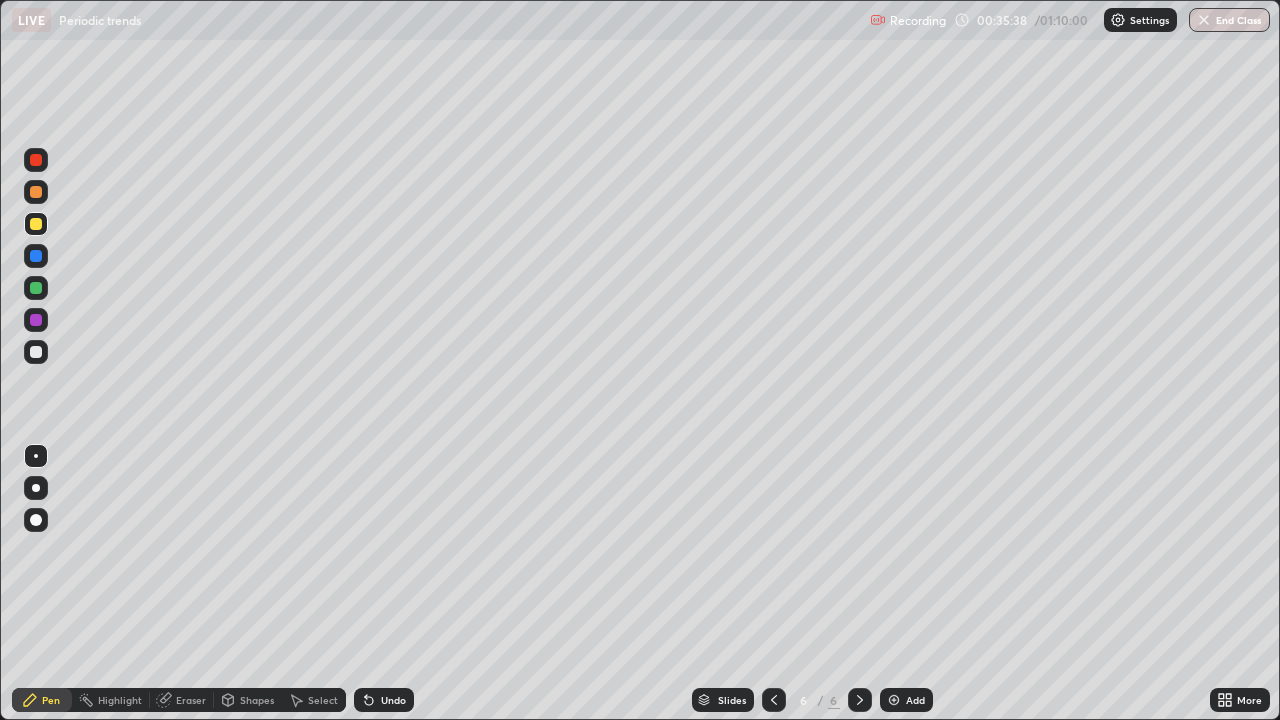 click 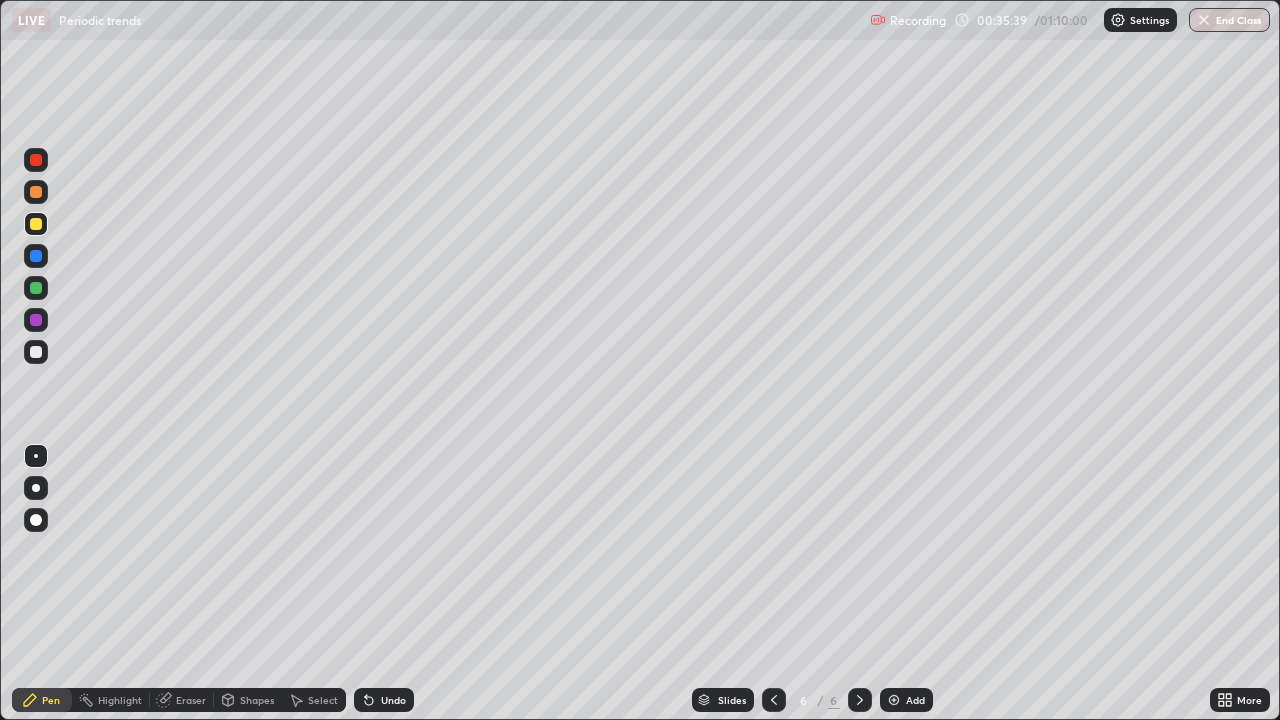 click 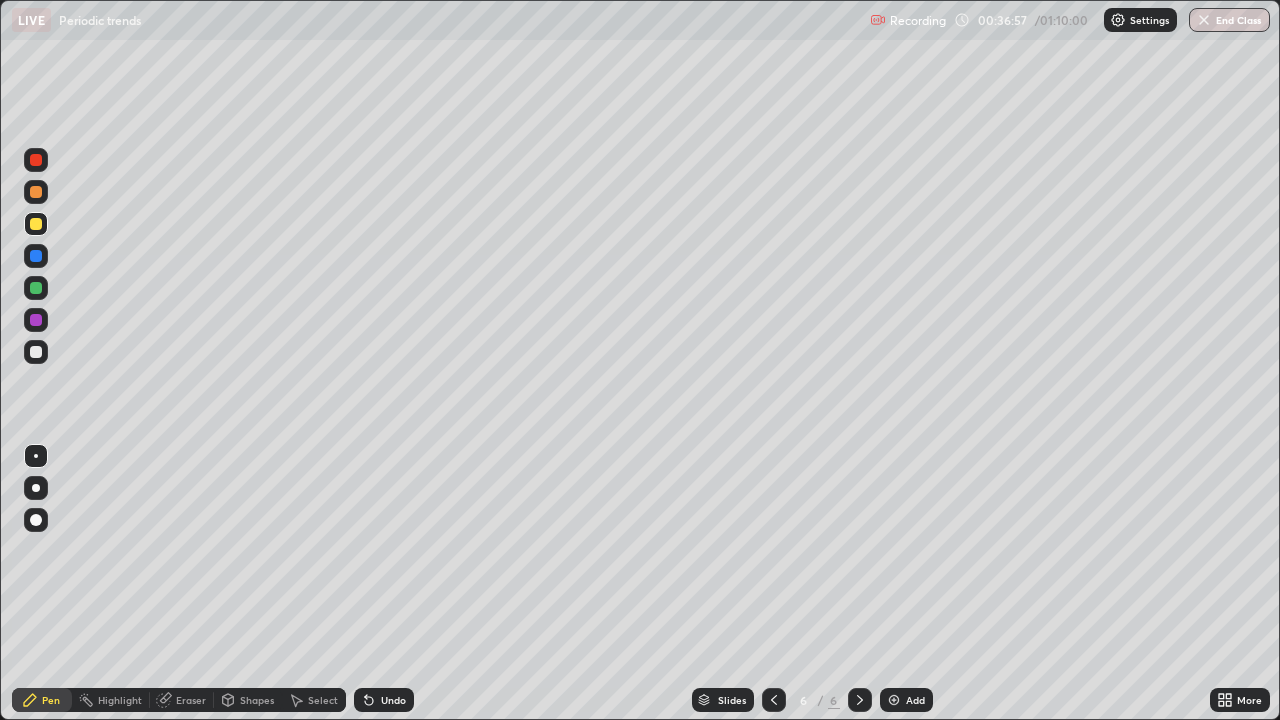 click 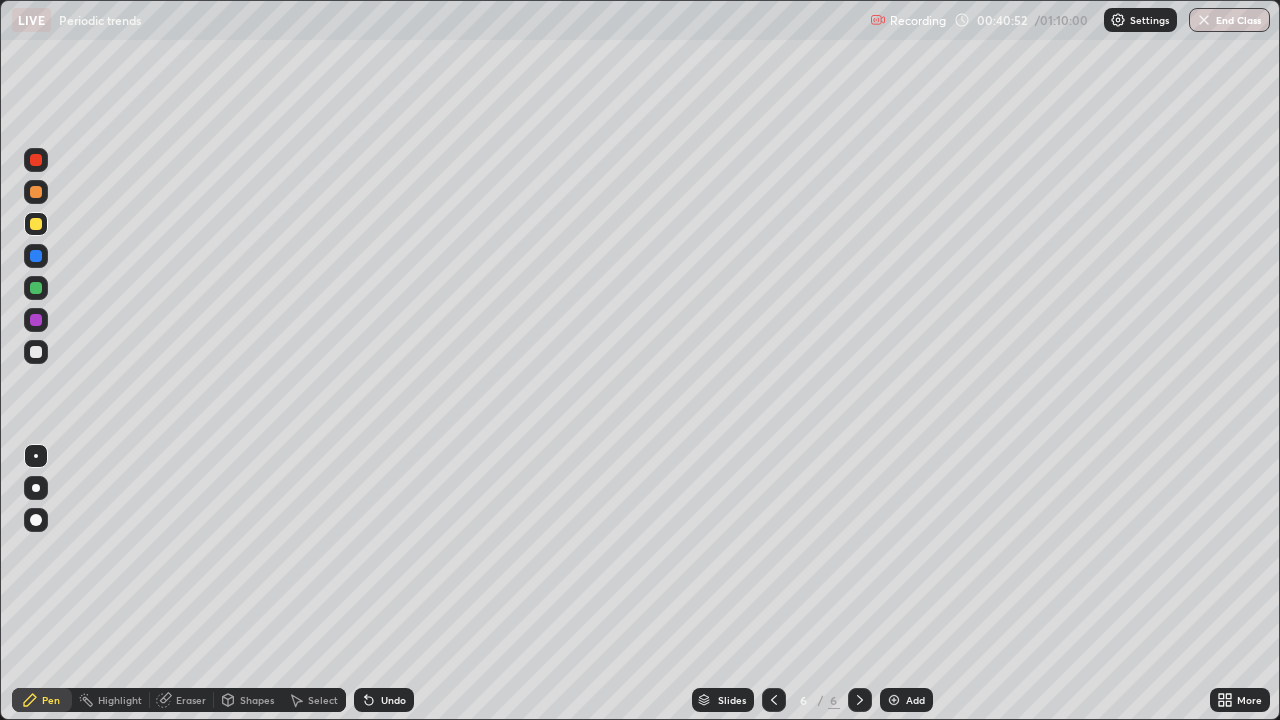 click on "Add" at bounding box center (906, 700) 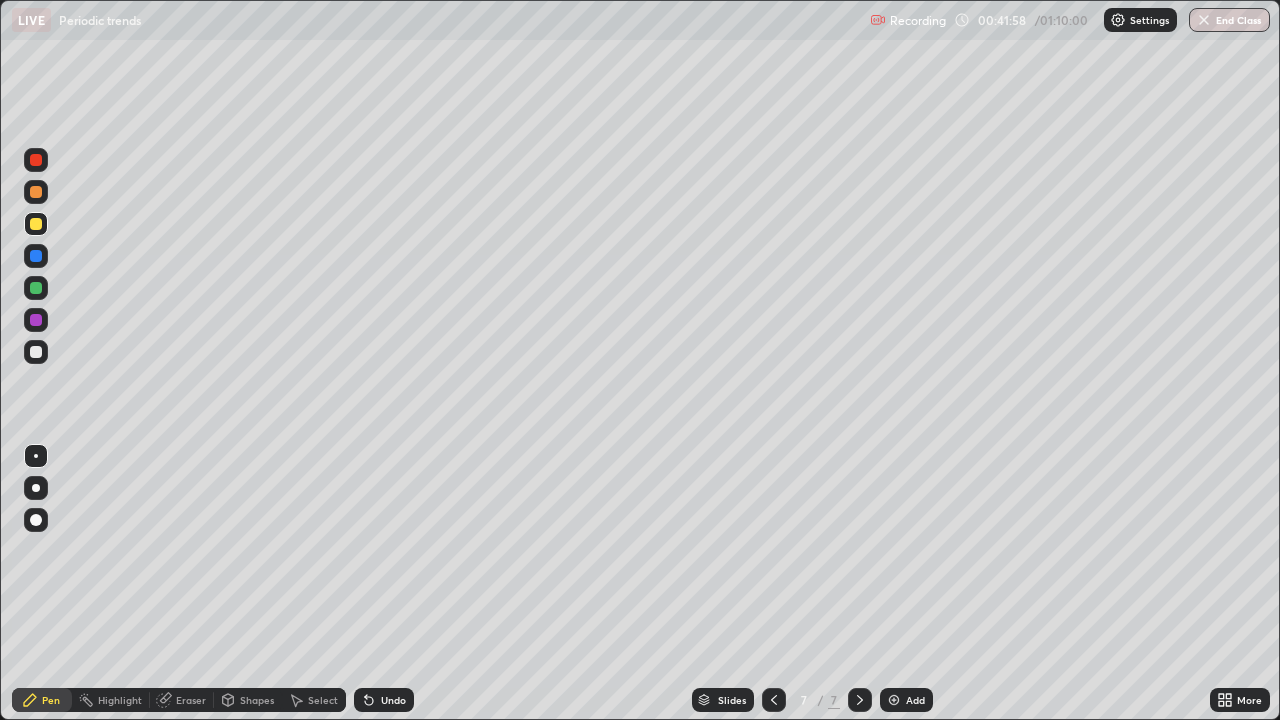 click on "Eraser" at bounding box center (191, 700) 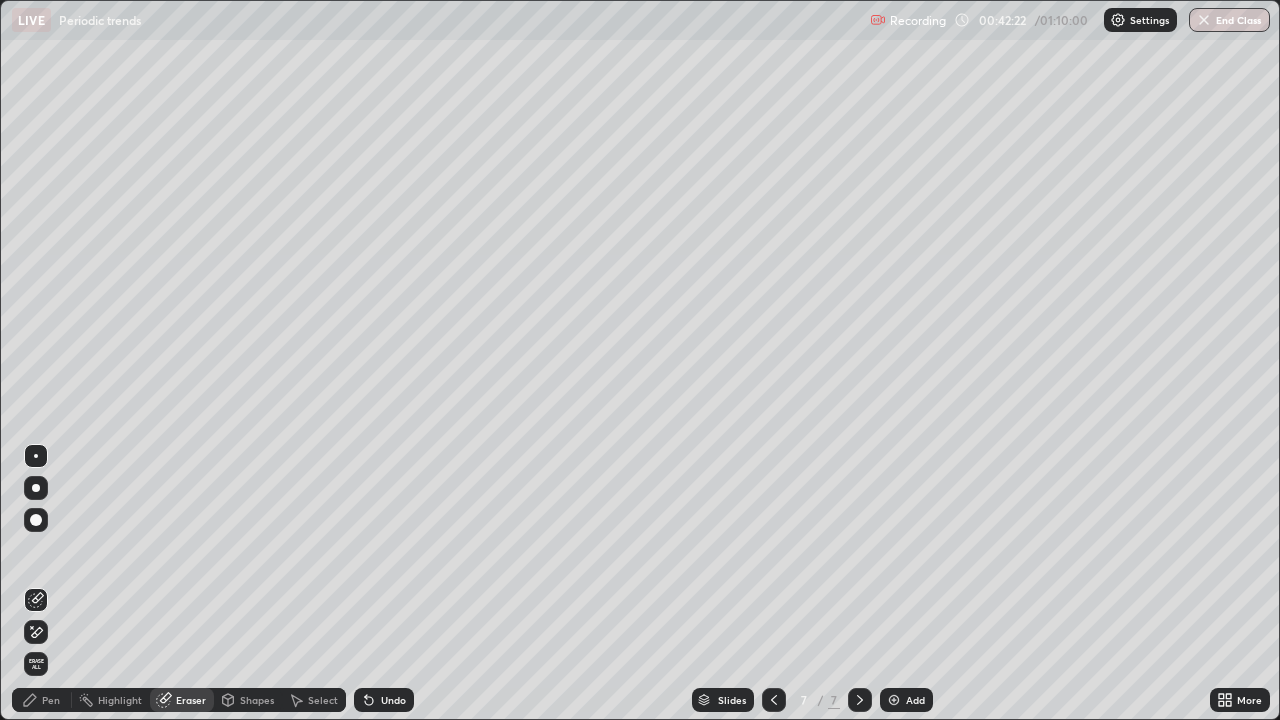click on "Pen" at bounding box center [42, 700] 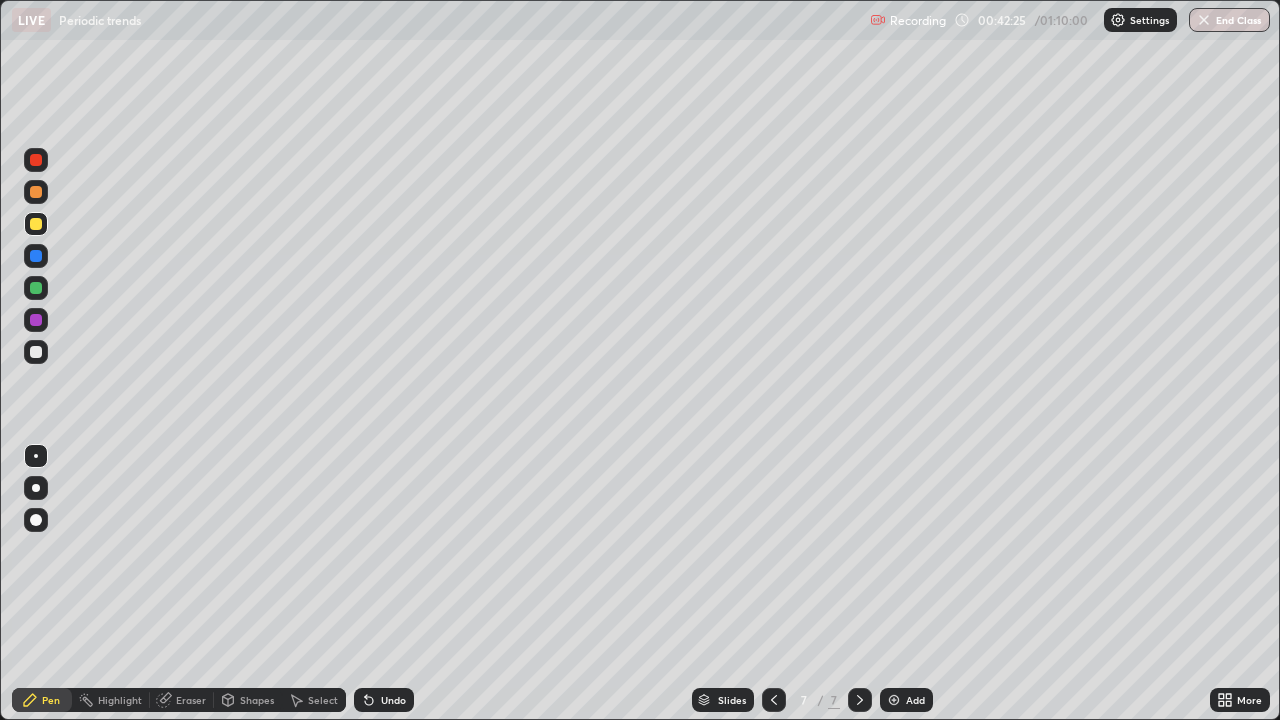 click at bounding box center (36, 352) 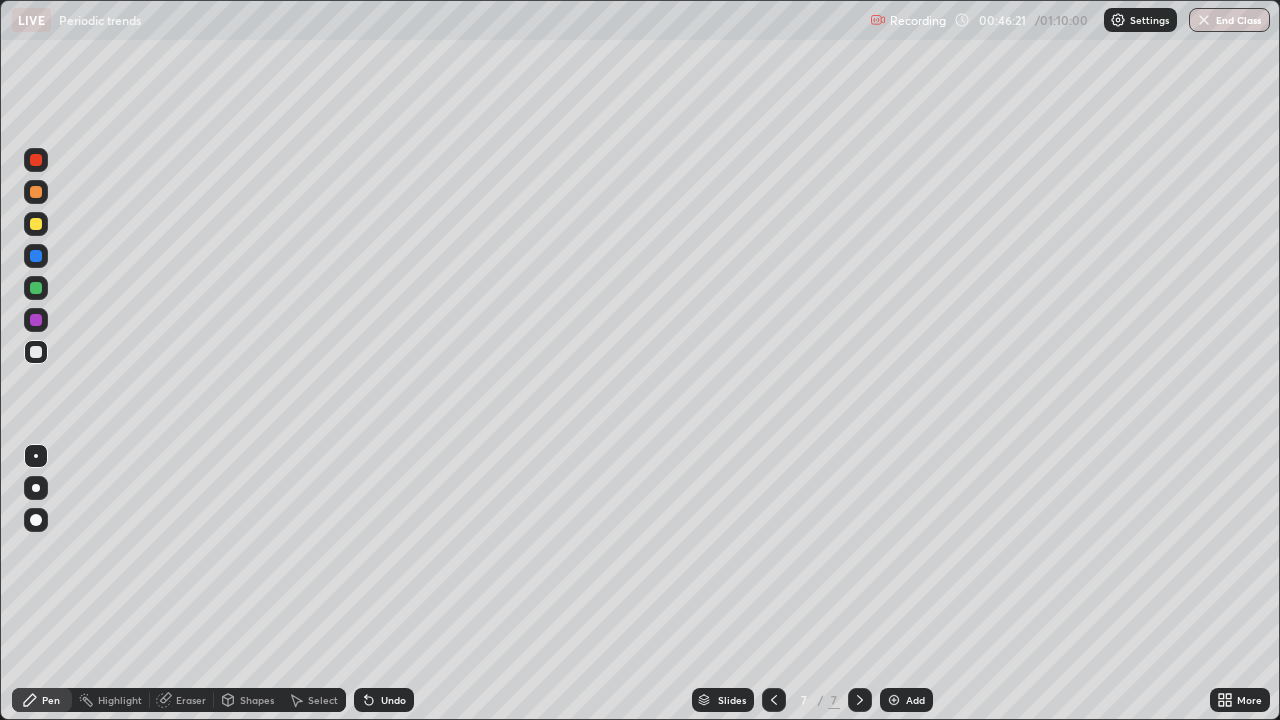 click at bounding box center [894, 700] 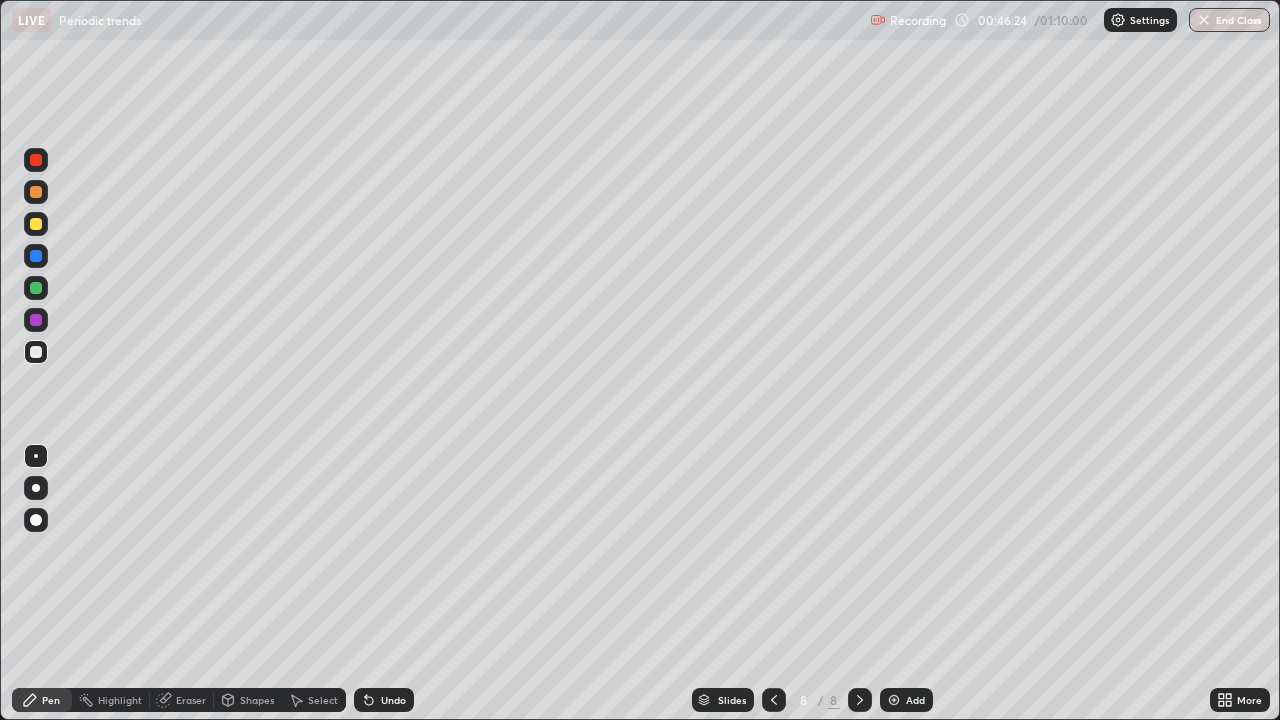 click at bounding box center (36, 224) 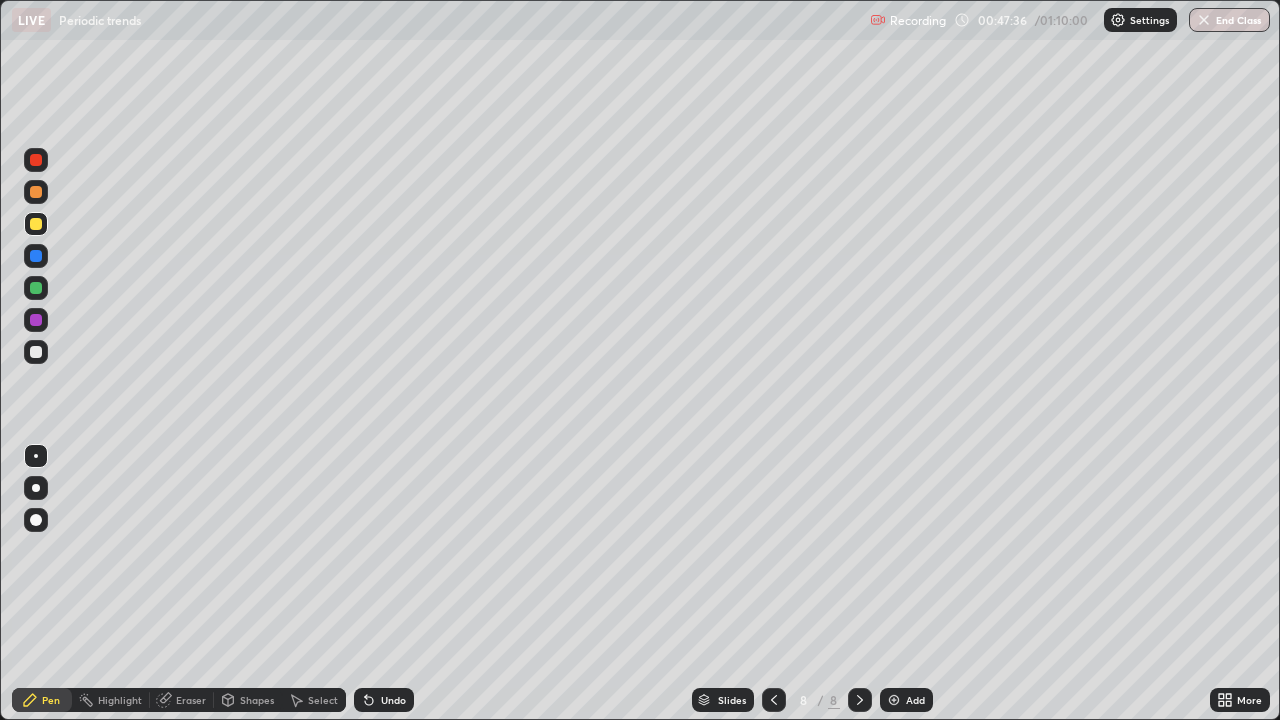 click 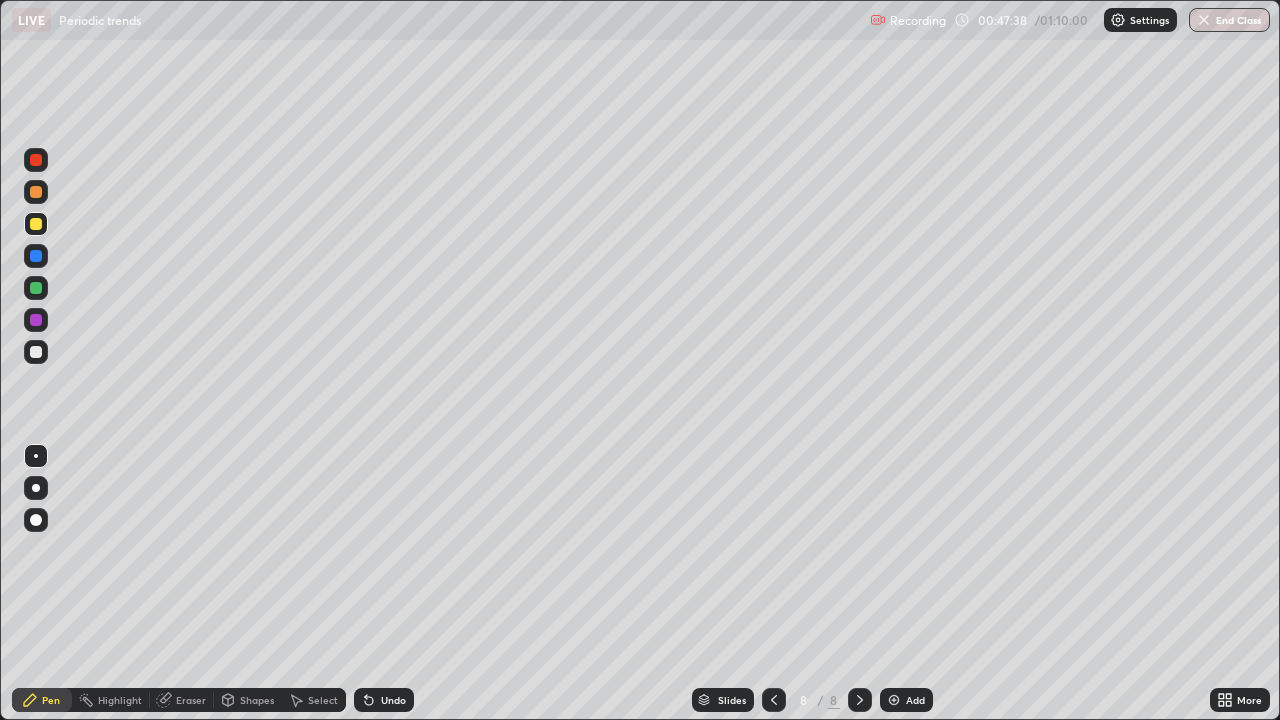 click 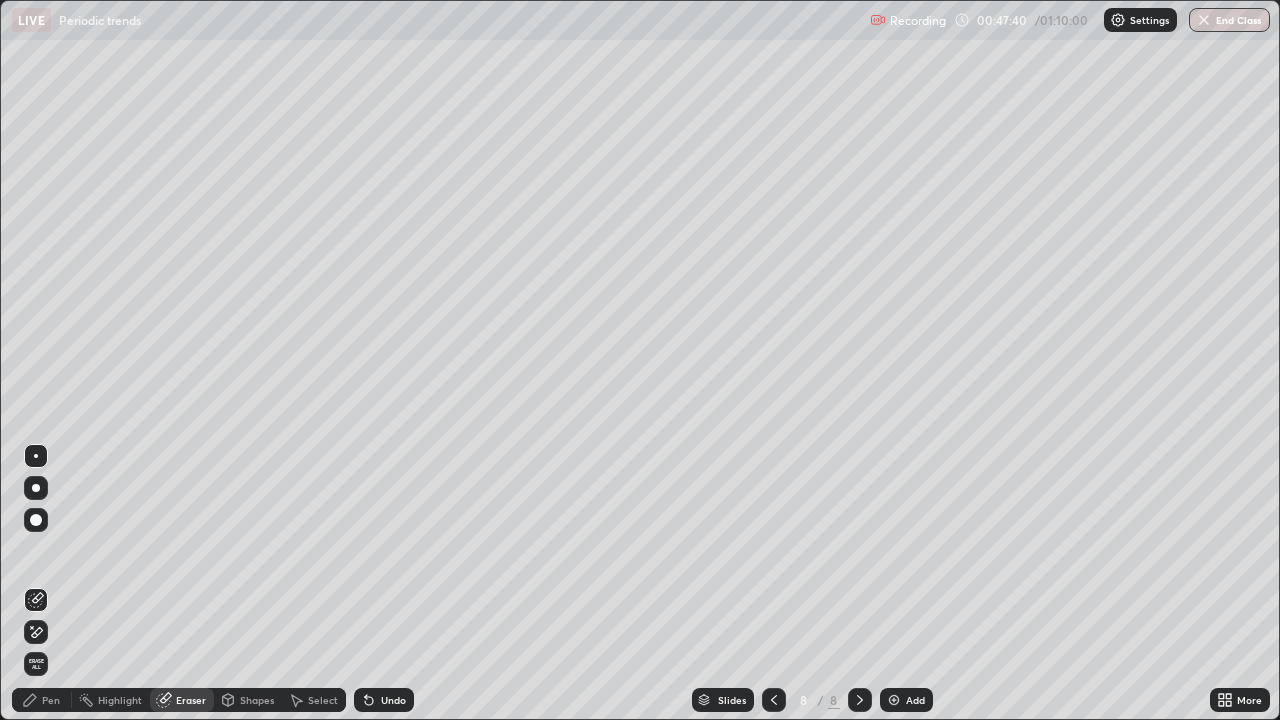 click on "Pen" at bounding box center [51, 700] 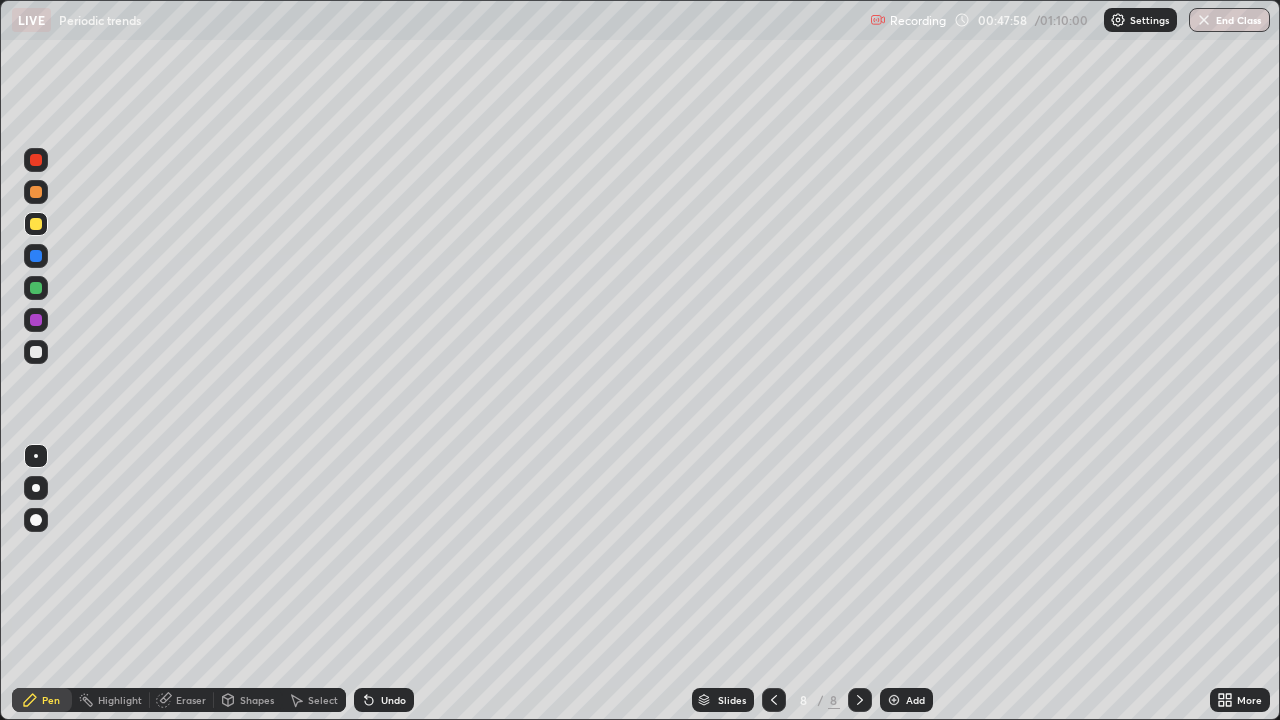 click 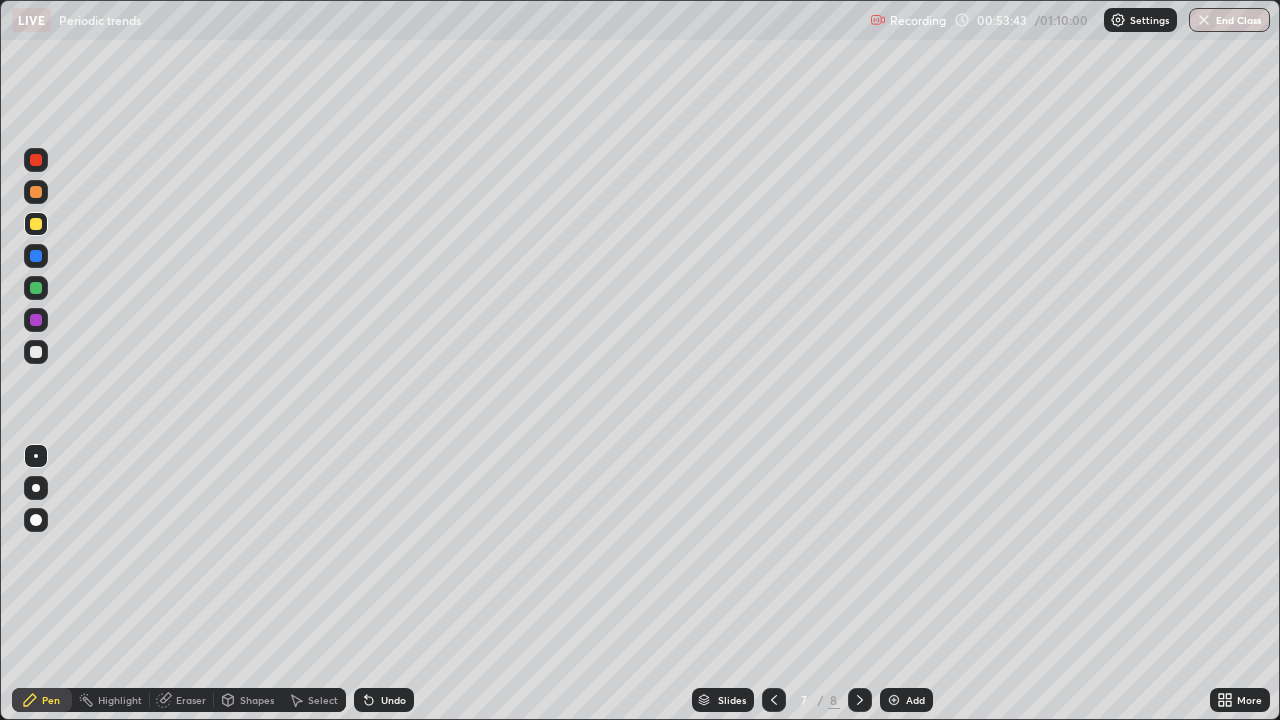 click on "Add" at bounding box center (915, 700) 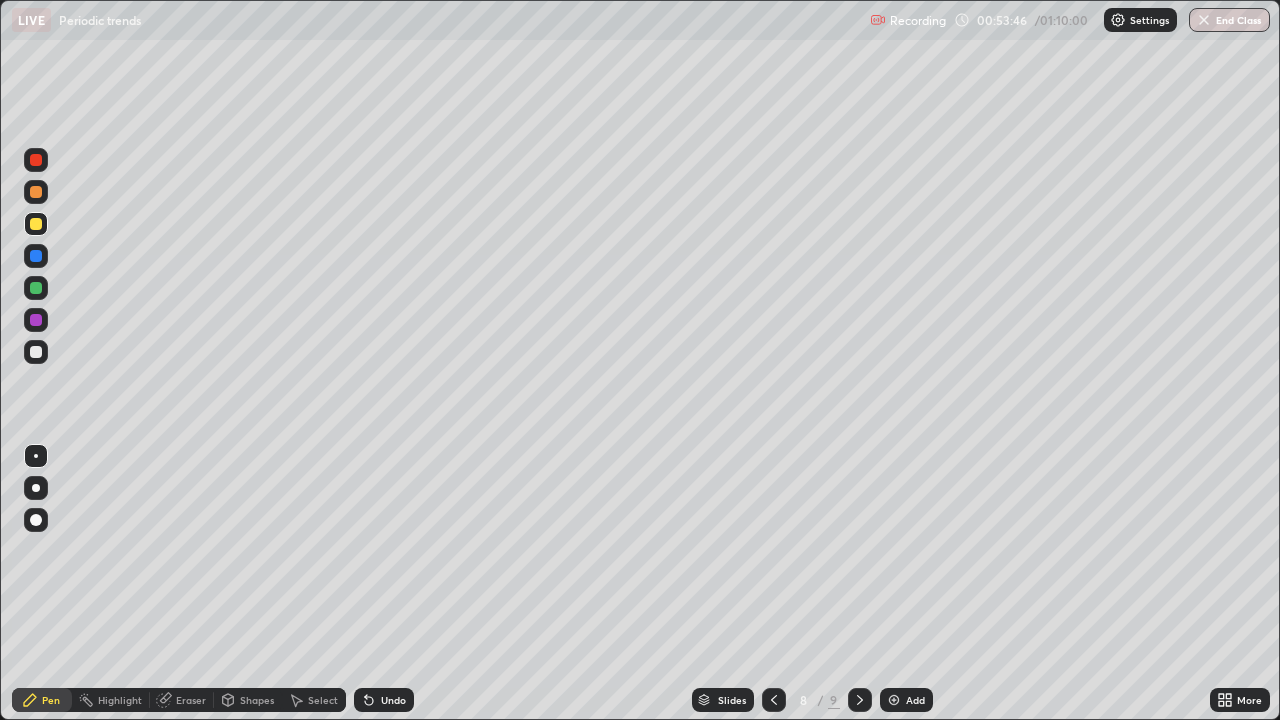 click at bounding box center (36, 352) 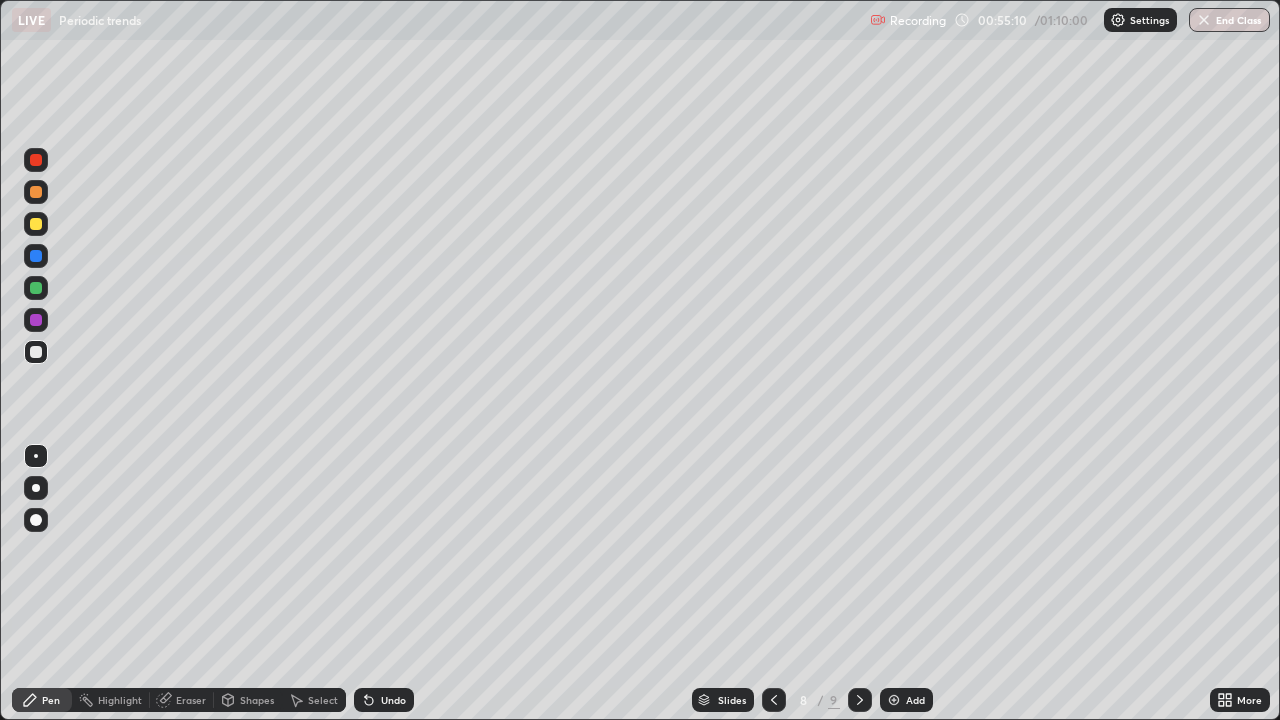 click at bounding box center [36, 224] 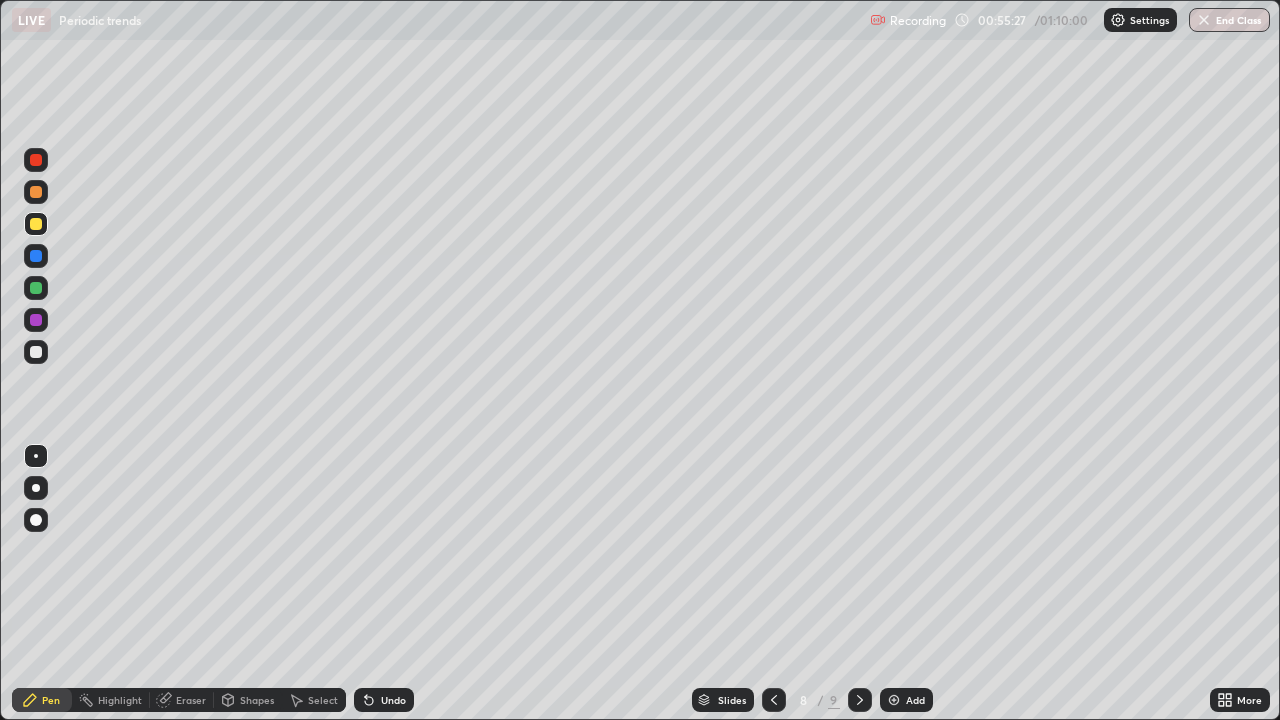 click at bounding box center (36, 352) 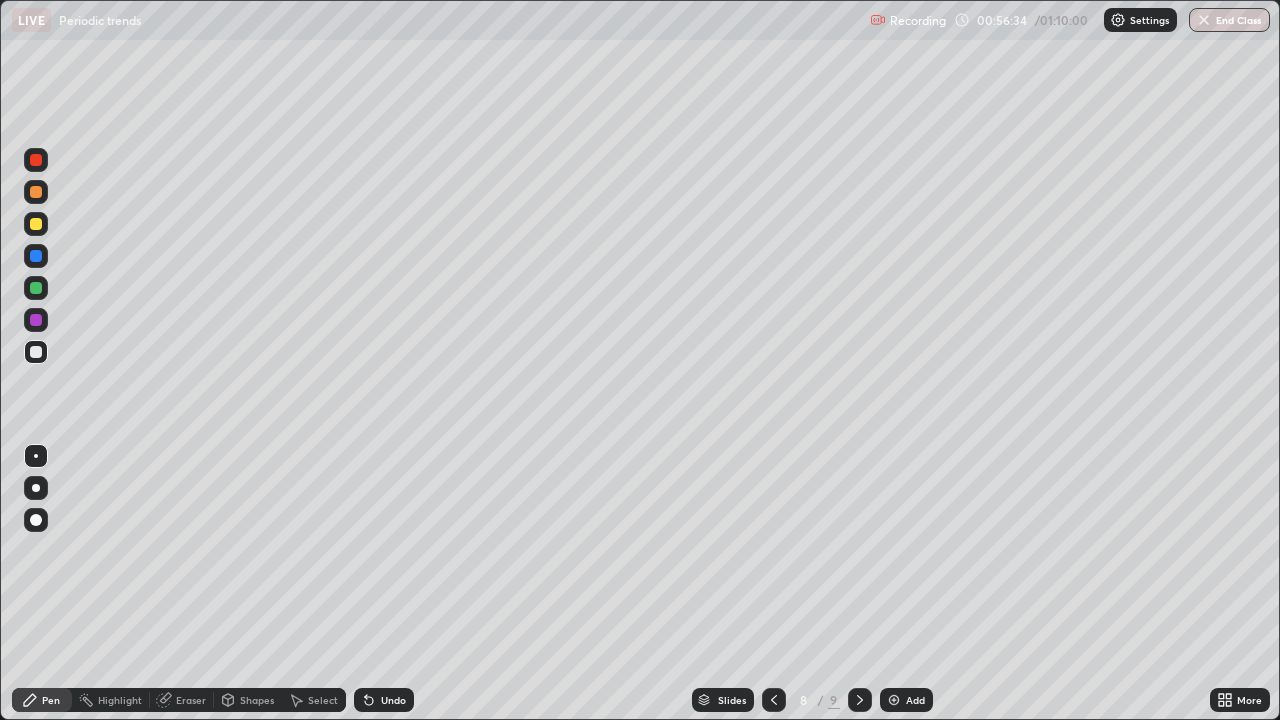 click at bounding box center (36, 352) 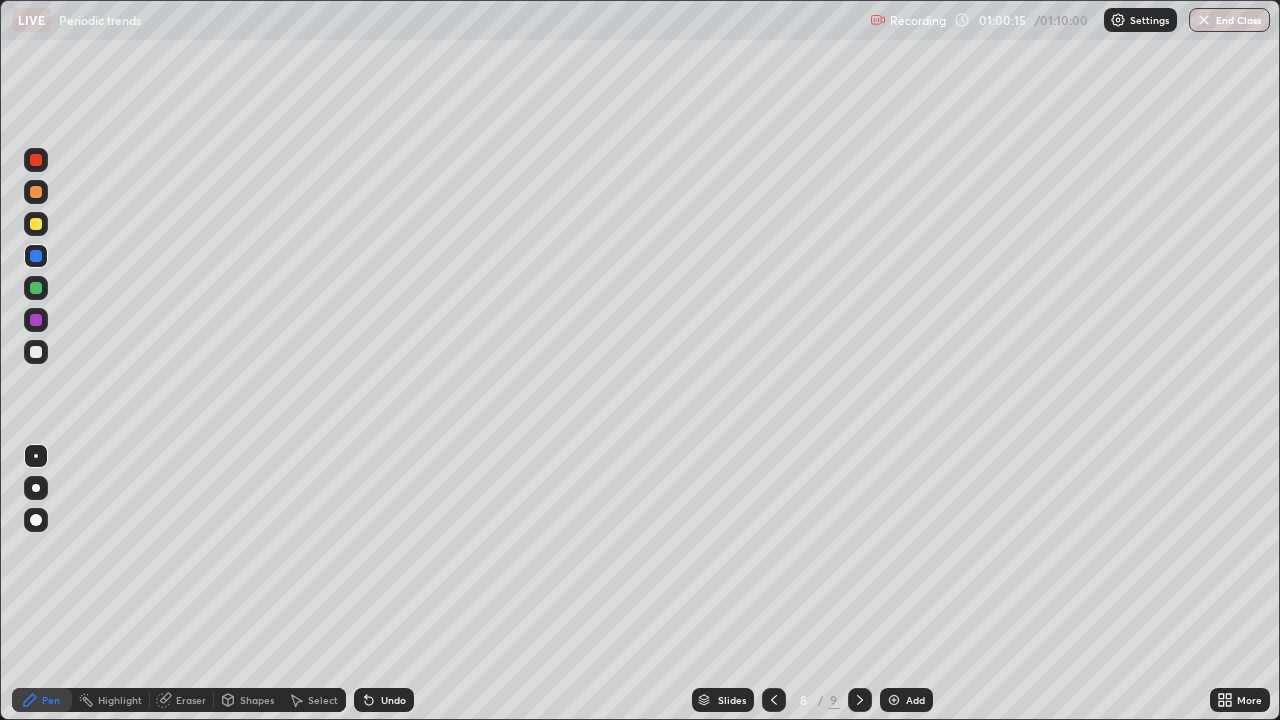 click at bounding box center [894, 700] 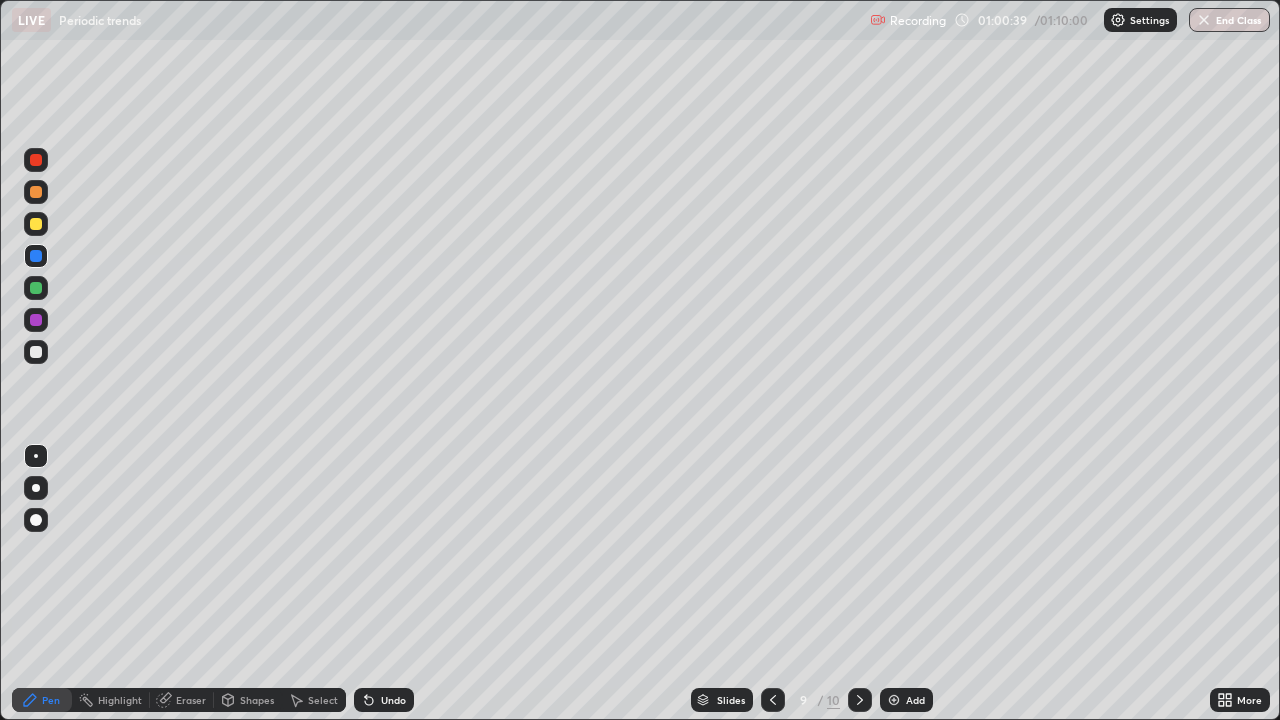 click at bounding box center [36, 224] 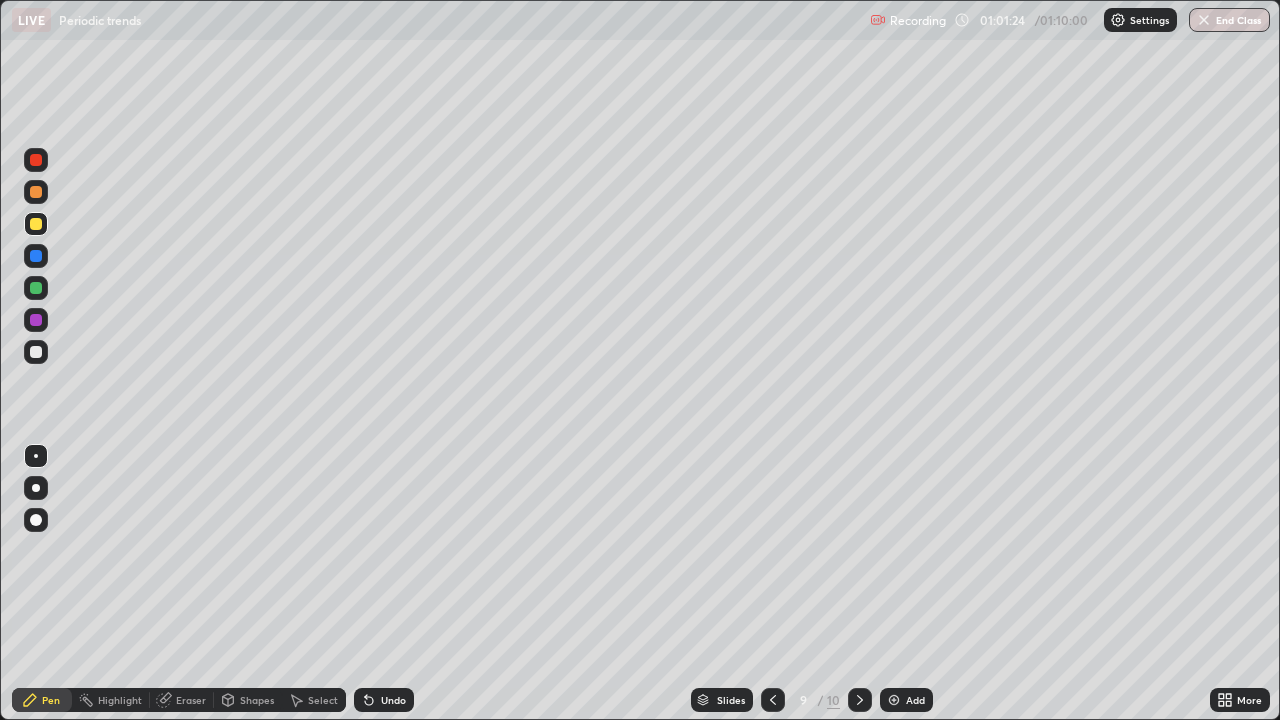 click 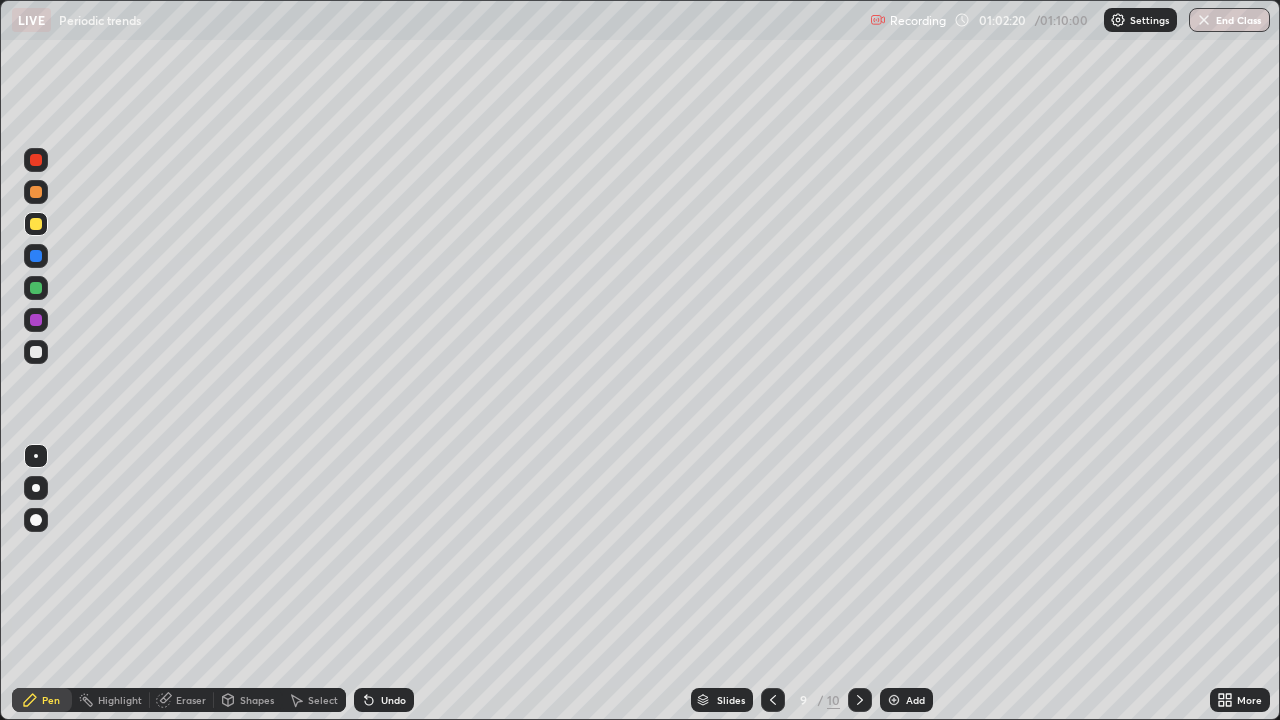 click 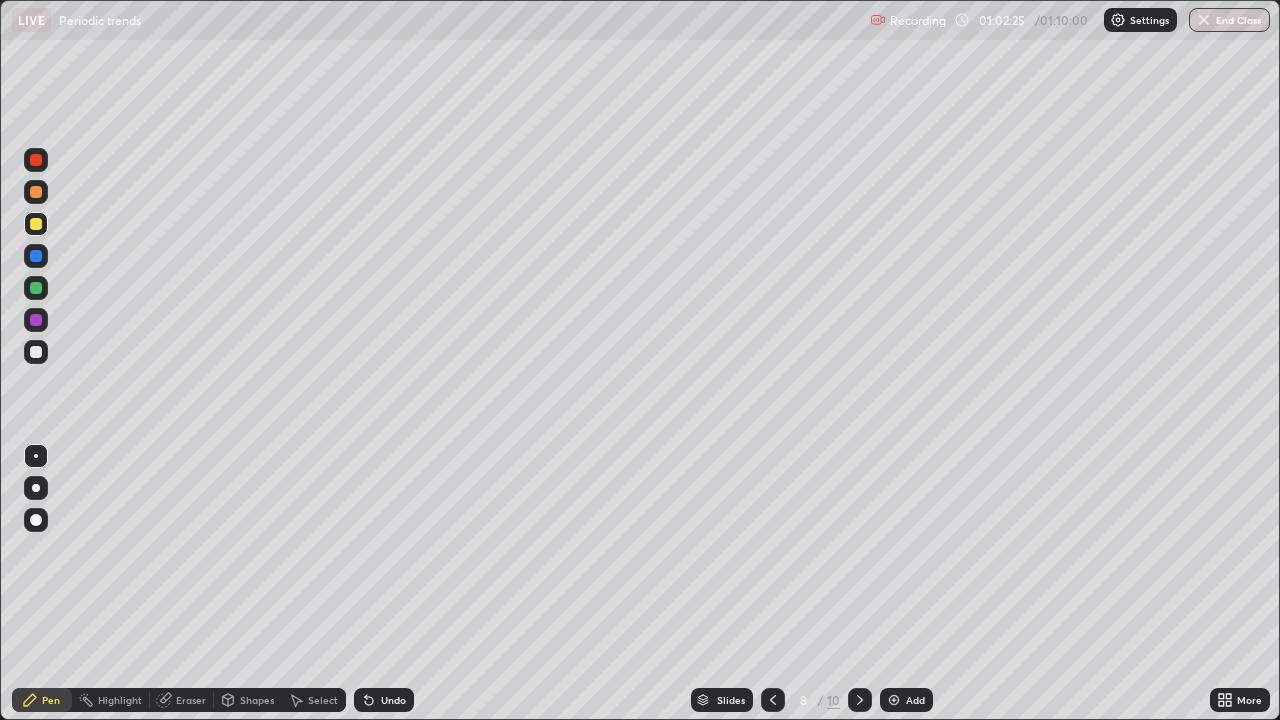 click 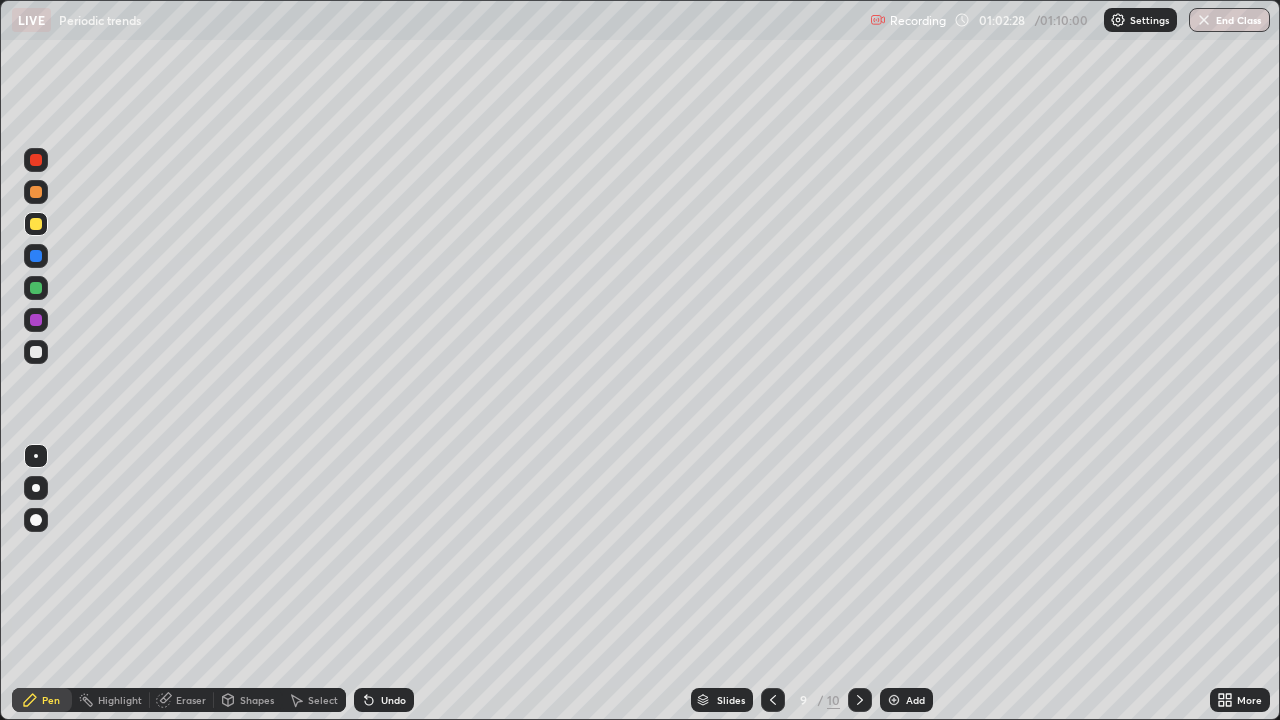 click at bounding box center [773, 700] 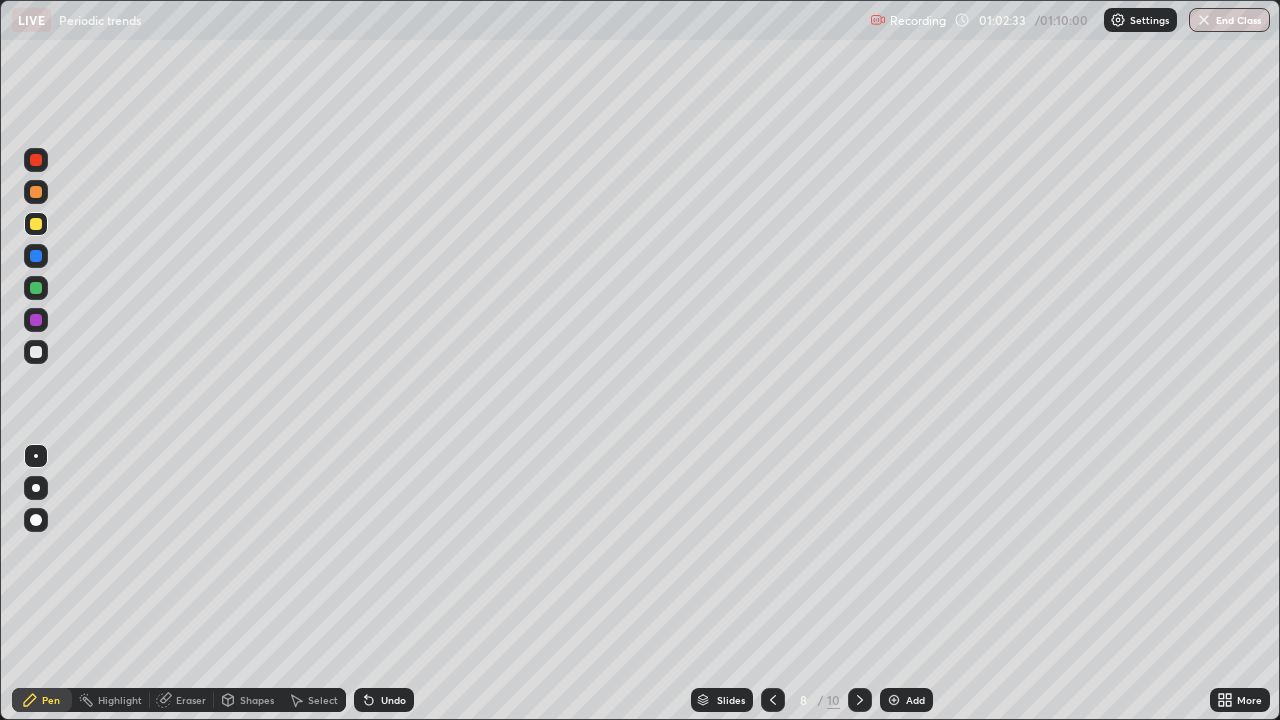 click 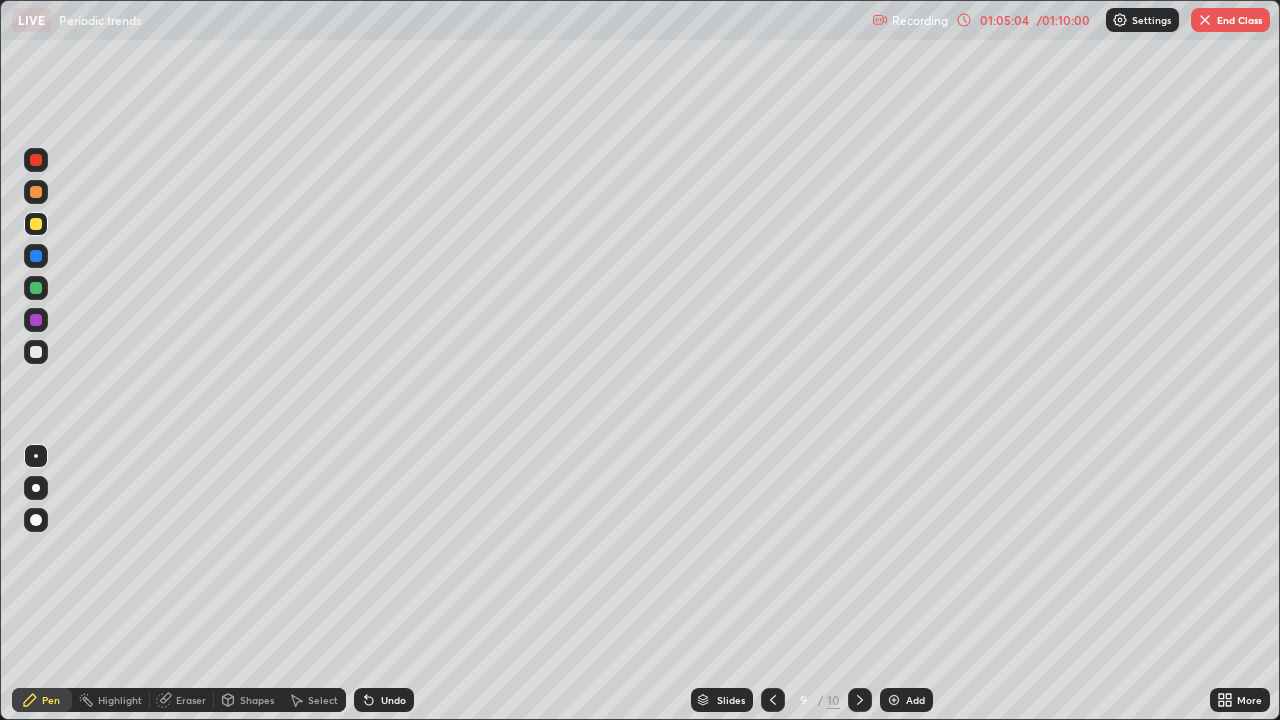 click on "End Class" at bounding box center (1230, 20) 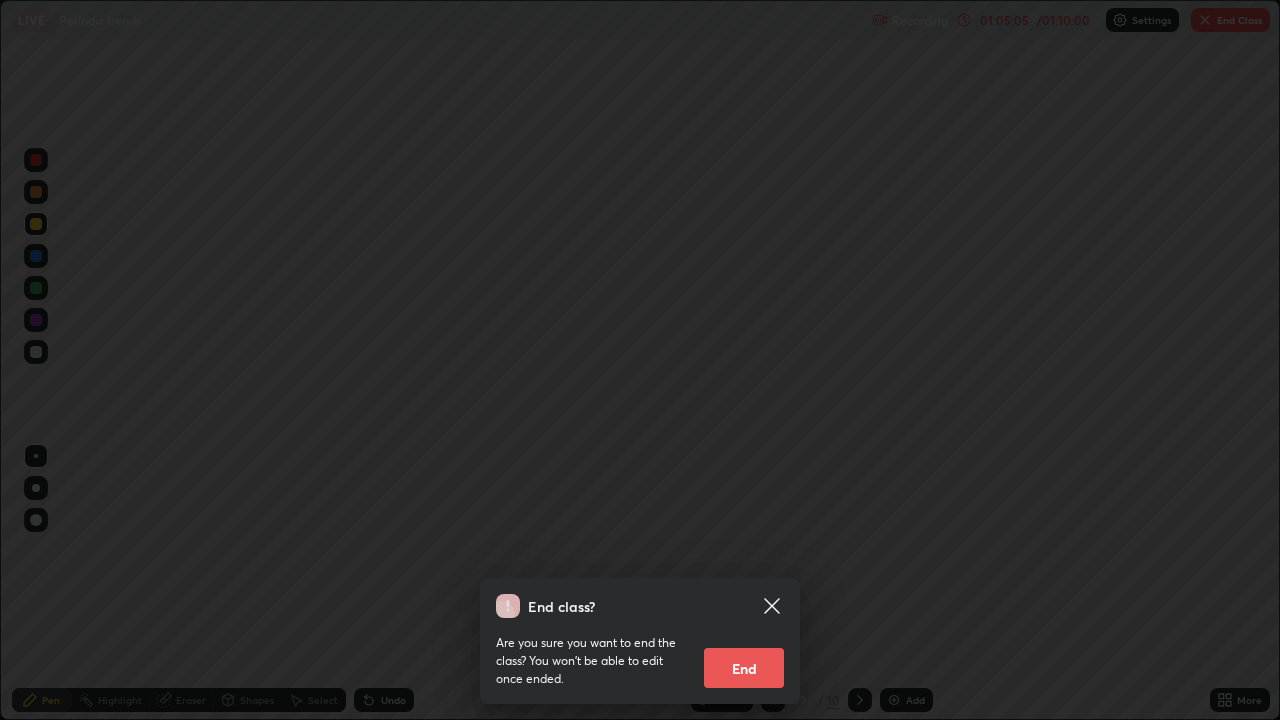 click on "End class? Are you sure you want to end the class? You won’t be able to edit once ended. End" at bounding box center [640, 360] 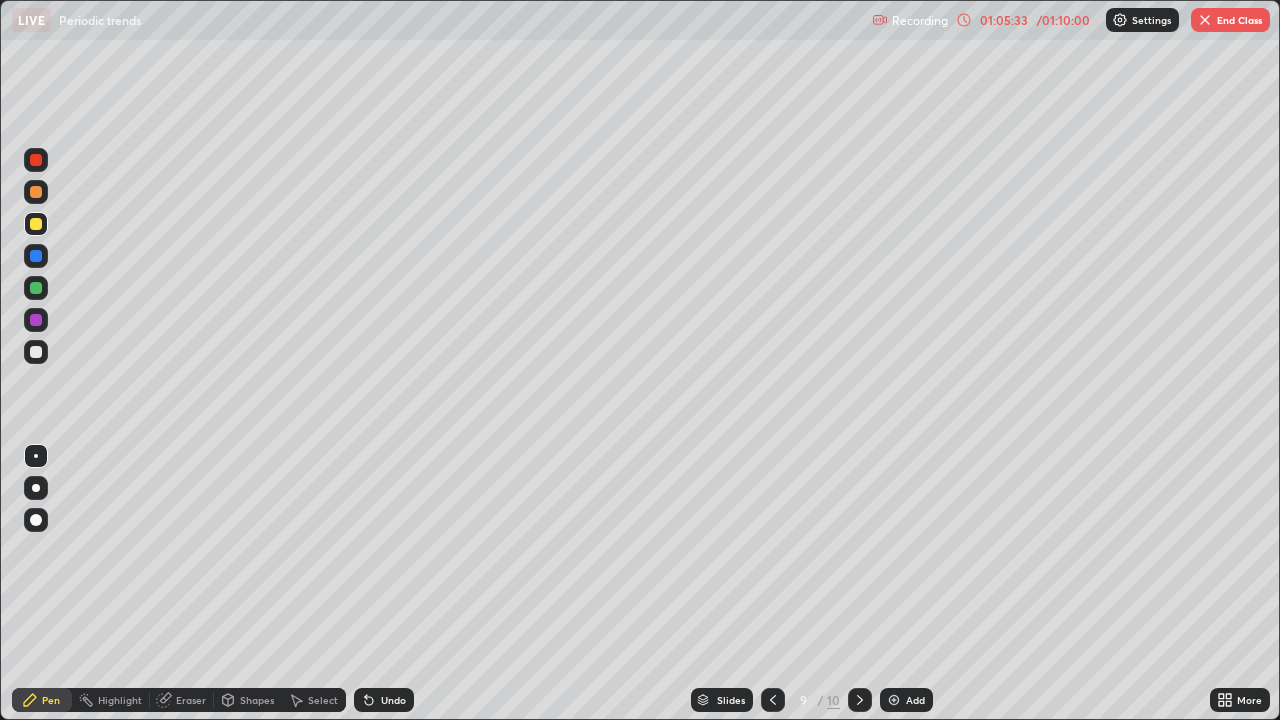 click on "End Class" at bounding box center [1230, 20] 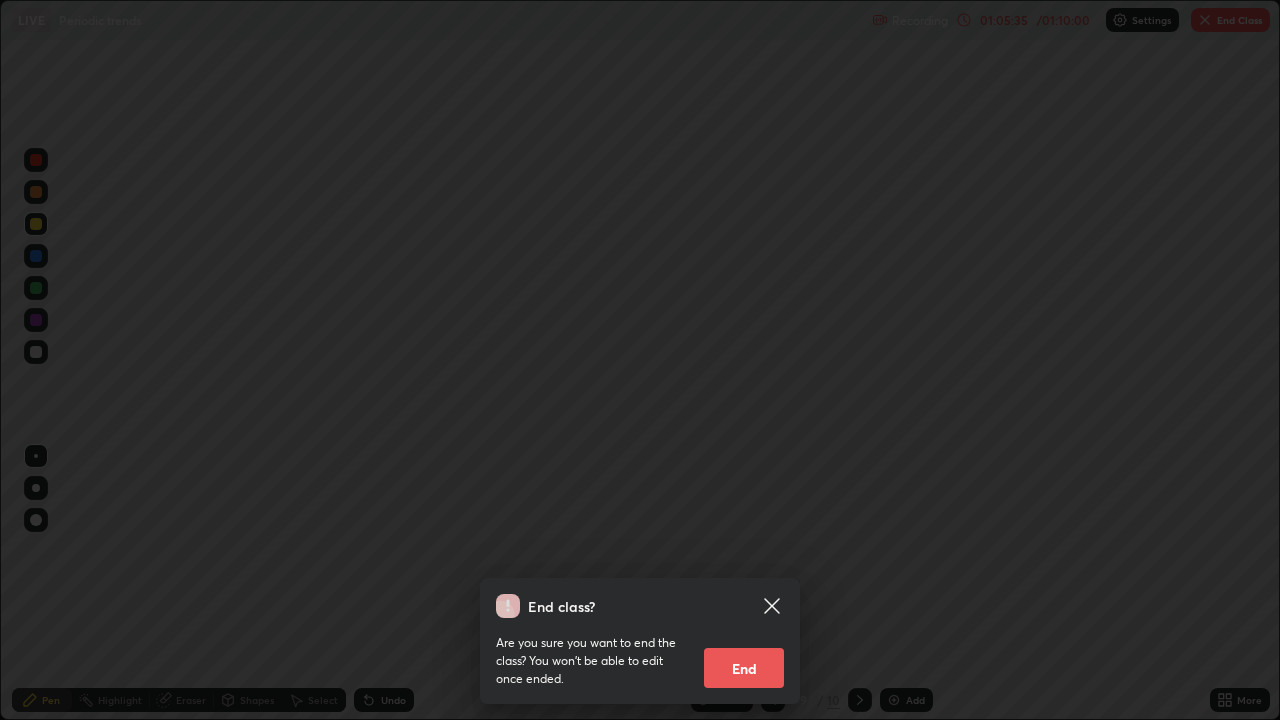 click on "End" at bounding box center [744, 668] 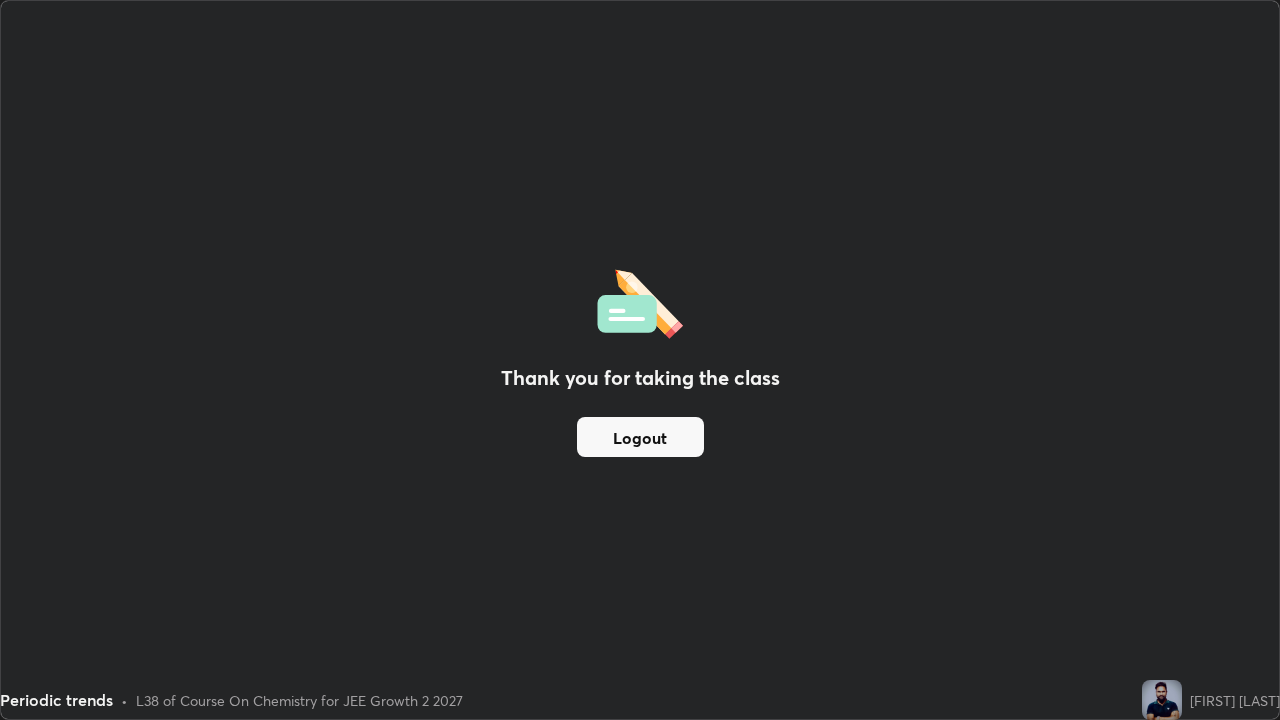 click on "Logout" at bounding box center [640, 437] 